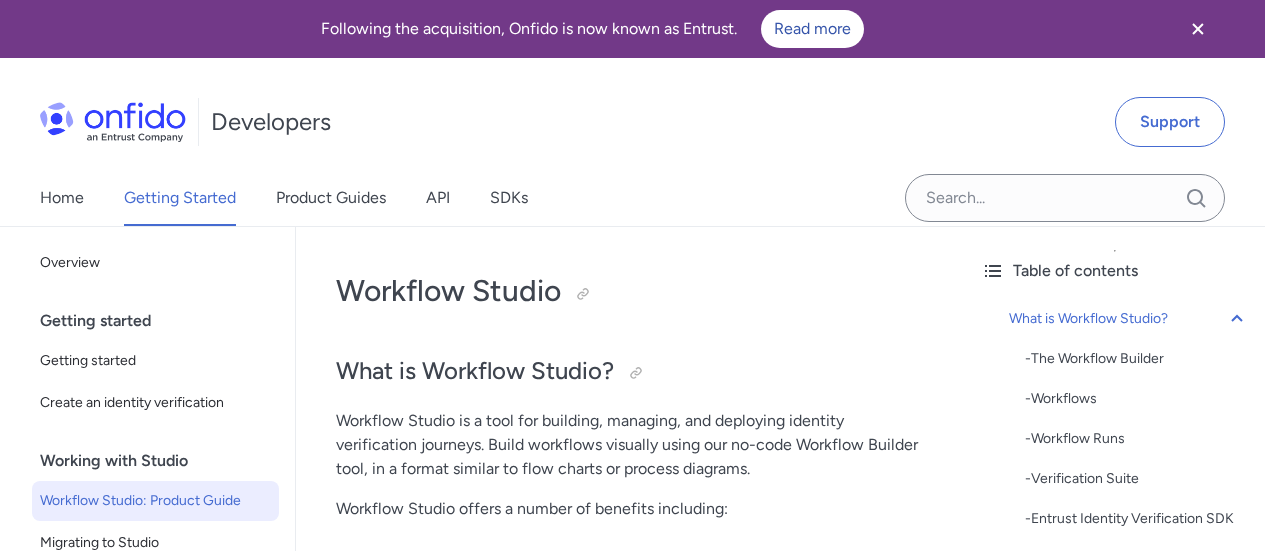 scroll, scrollTop: 15, scrollLeft: 0, axis: vertical 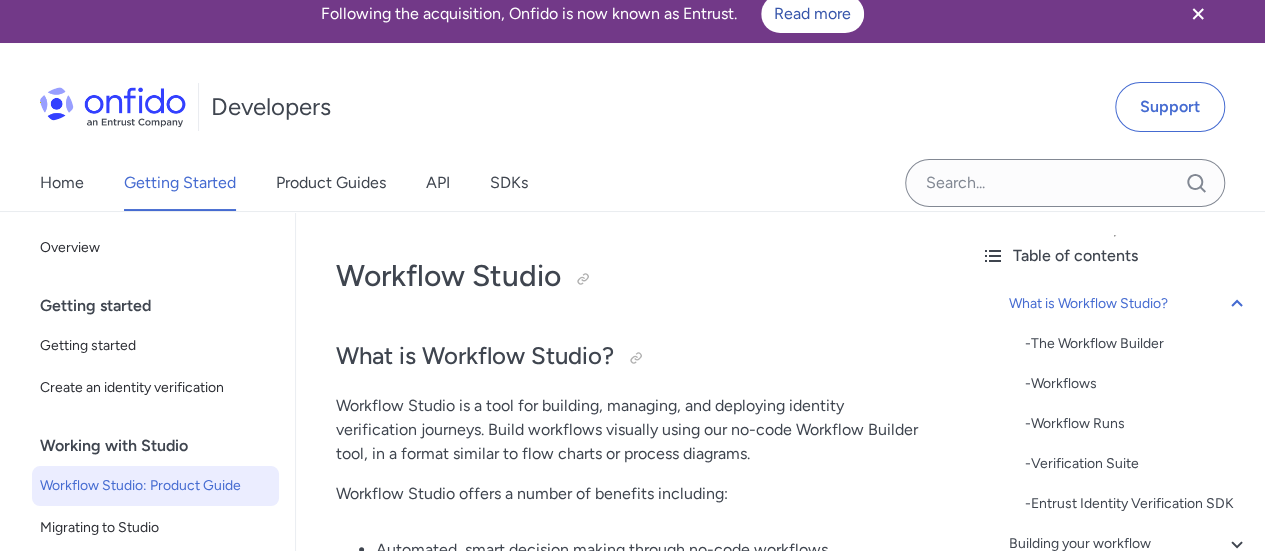 click on "Home" at bounding box center [62, 183] 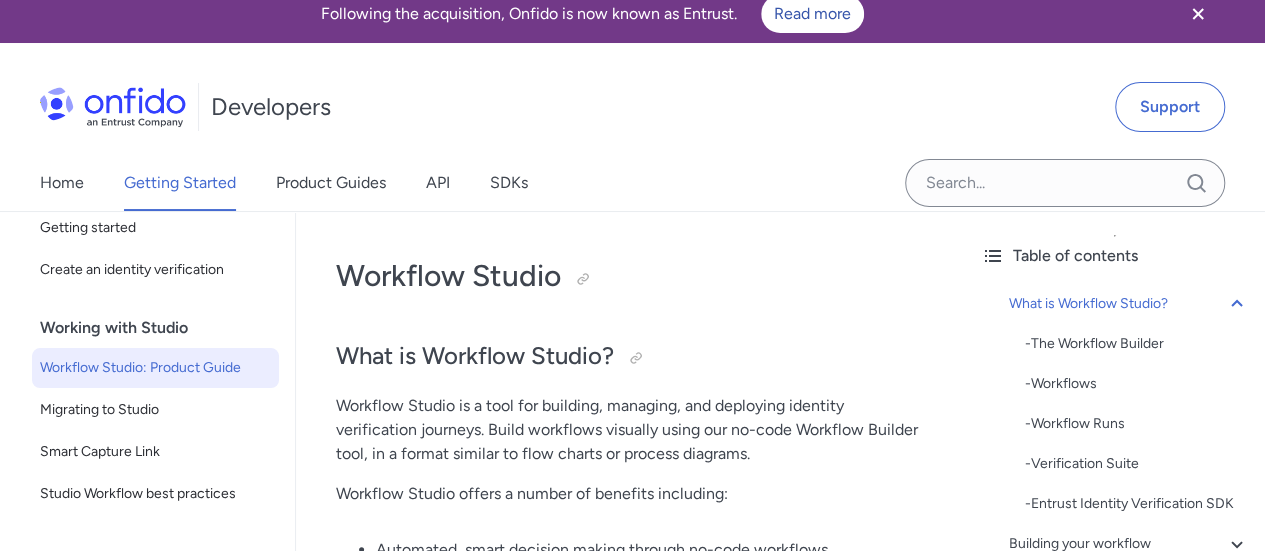 scroll, scrollTop: 0, scrollLeft: 0, axis: both 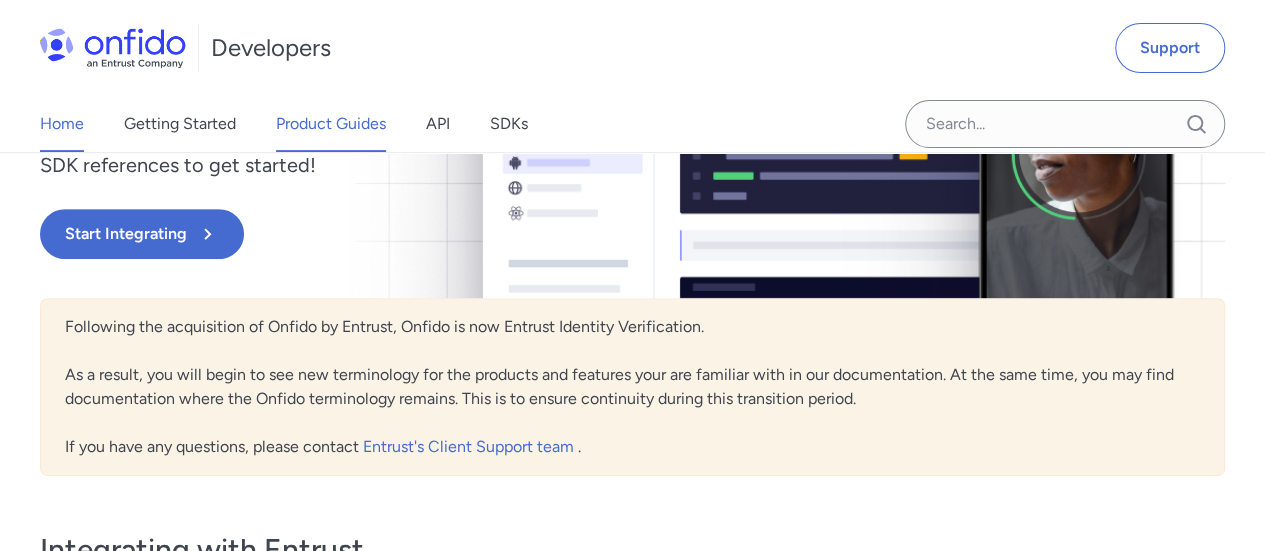 click on "Product Guides" at bounding box center (331, 124) 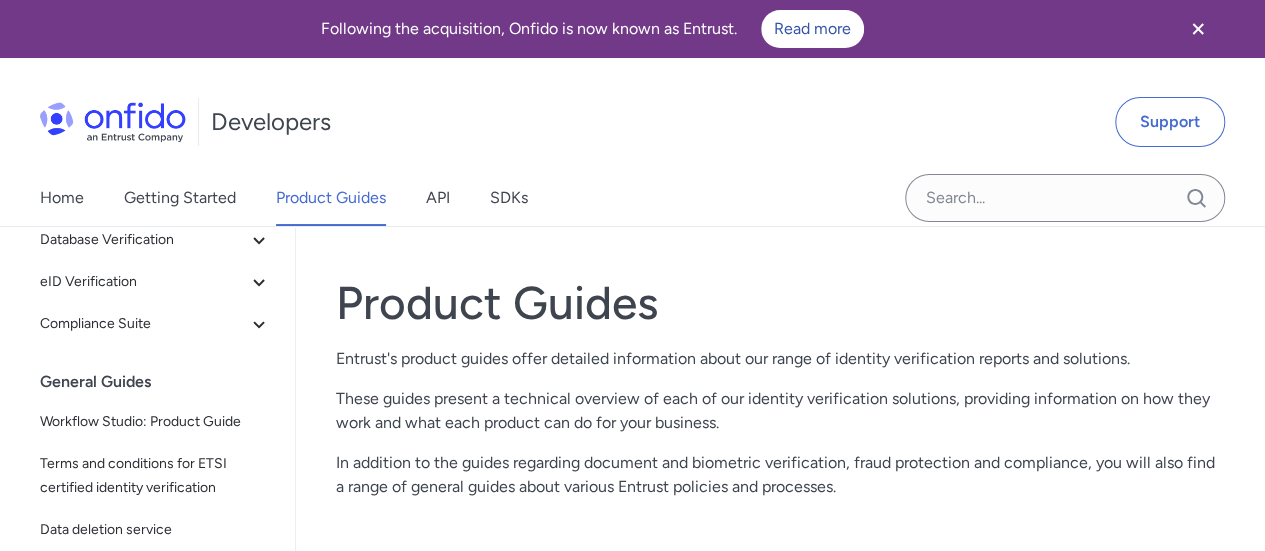 scroll, scrollTop: 466, scrollLeft: 0, axis: vertical 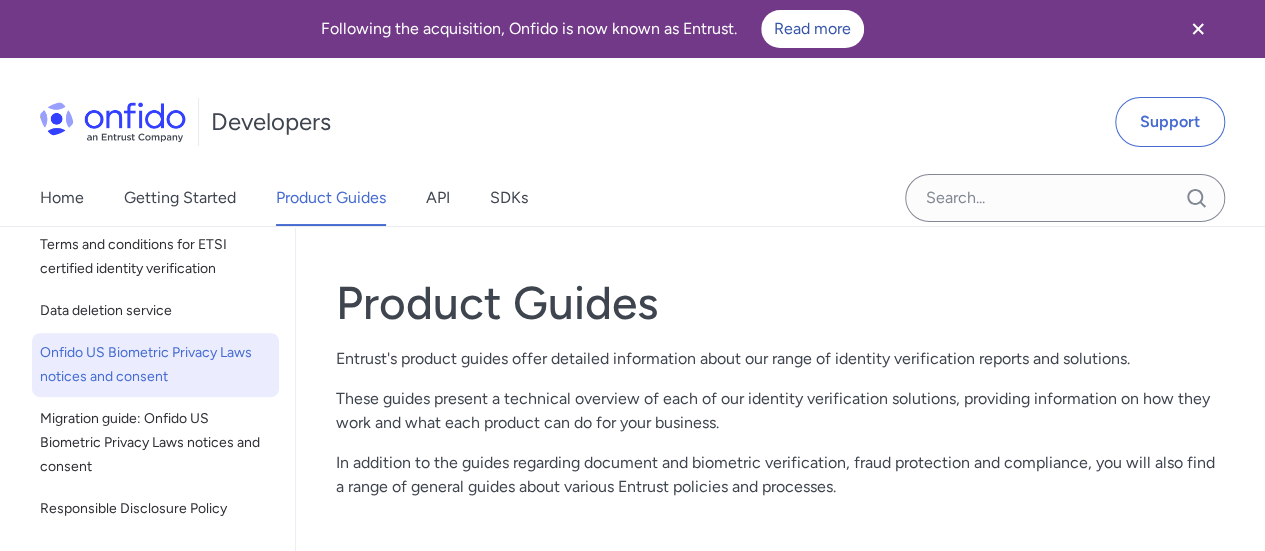 click on "Onfido US Biometric Privacy Laws notices and consent" at bounding box center [155, 365] 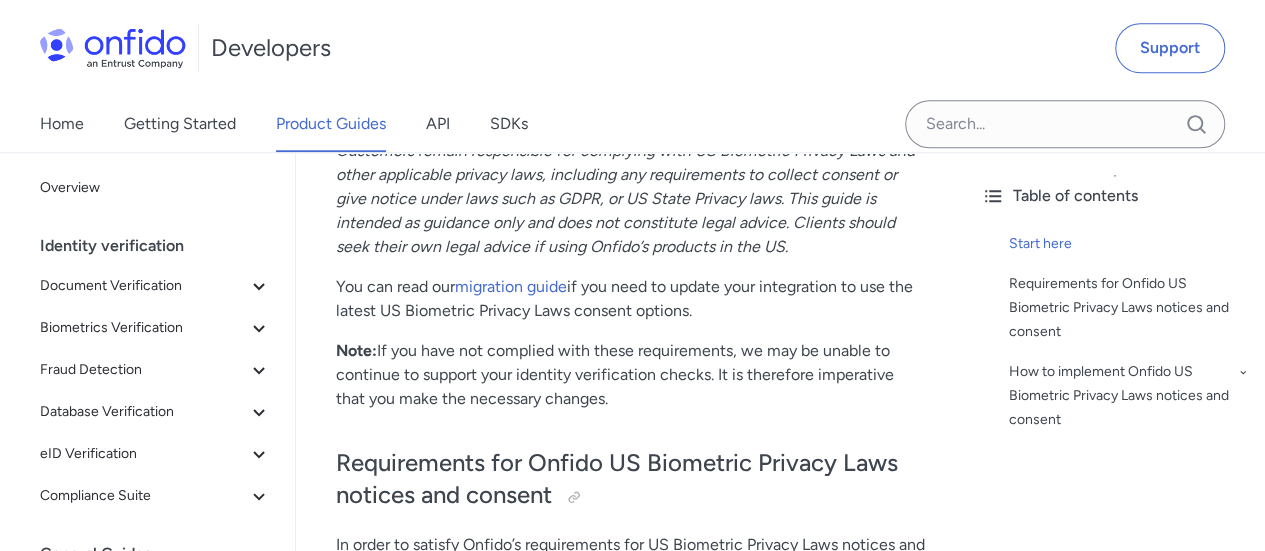 scroll, scrollTop: 961, scrollLeft: 0, axis: vertical 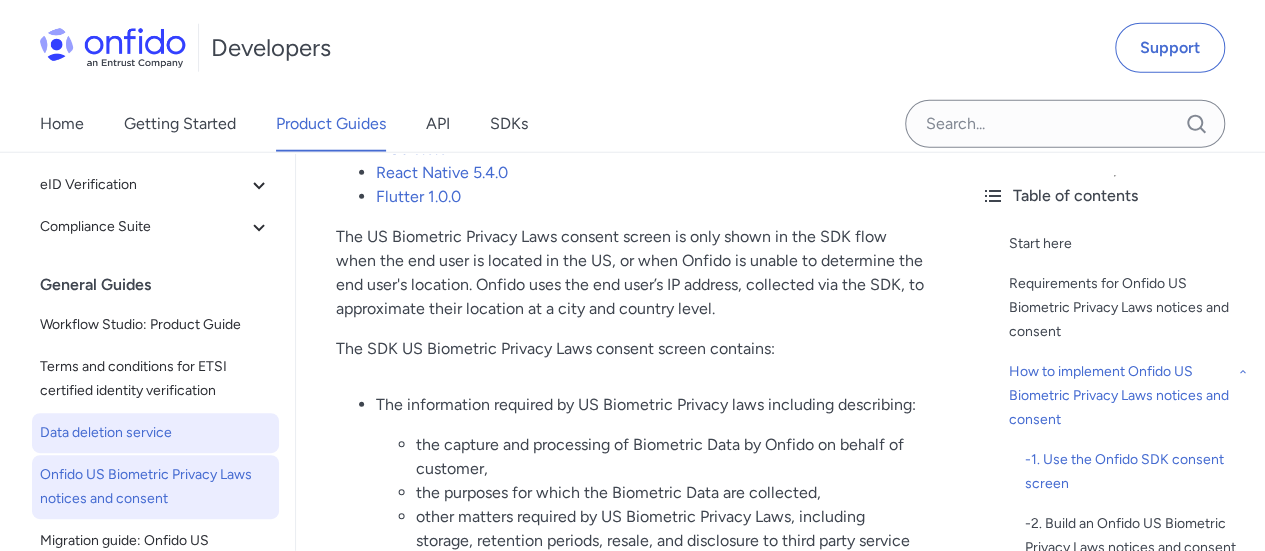 click on "Data deletion service" at bounding box center [155, 433] 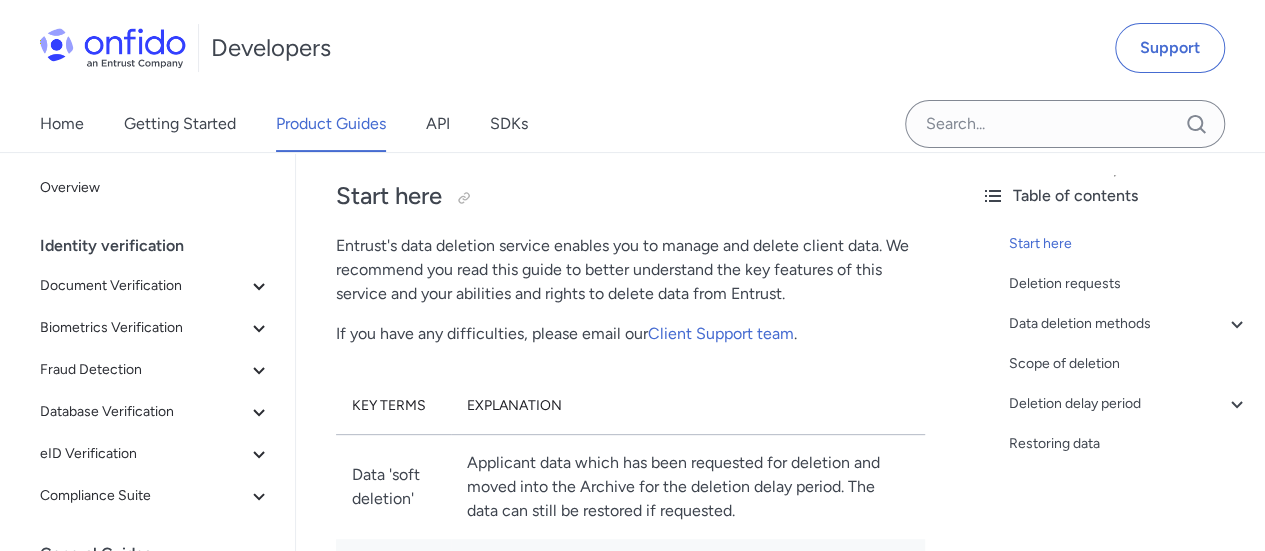 scroll, scrollTop: 0, scrollLeft: 0, axis: both 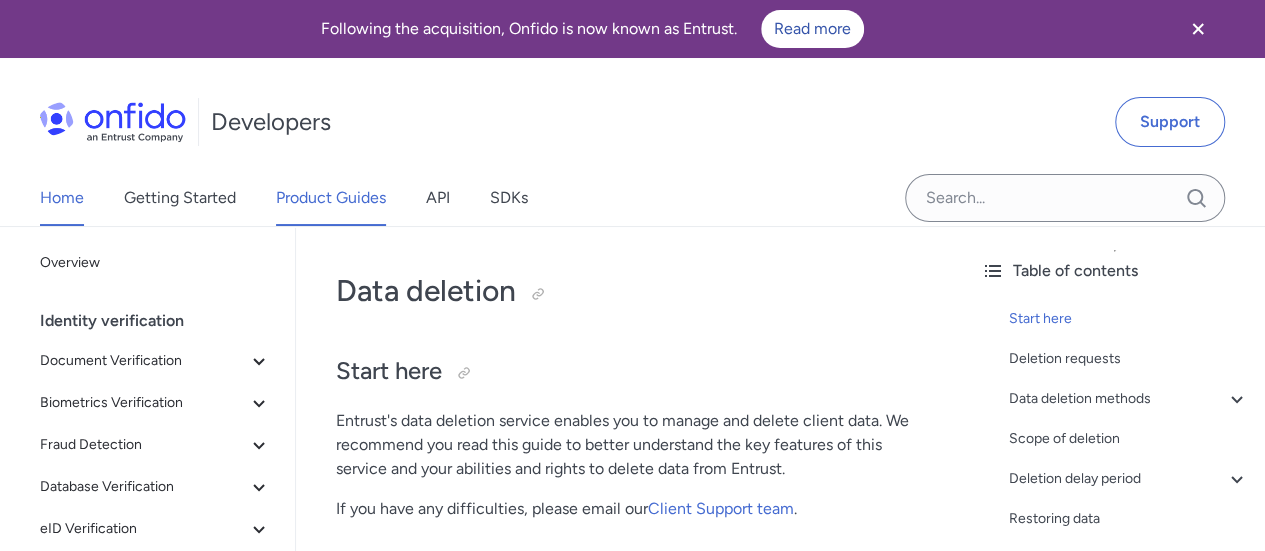 click on "Home" at bounding box center [62, 198] 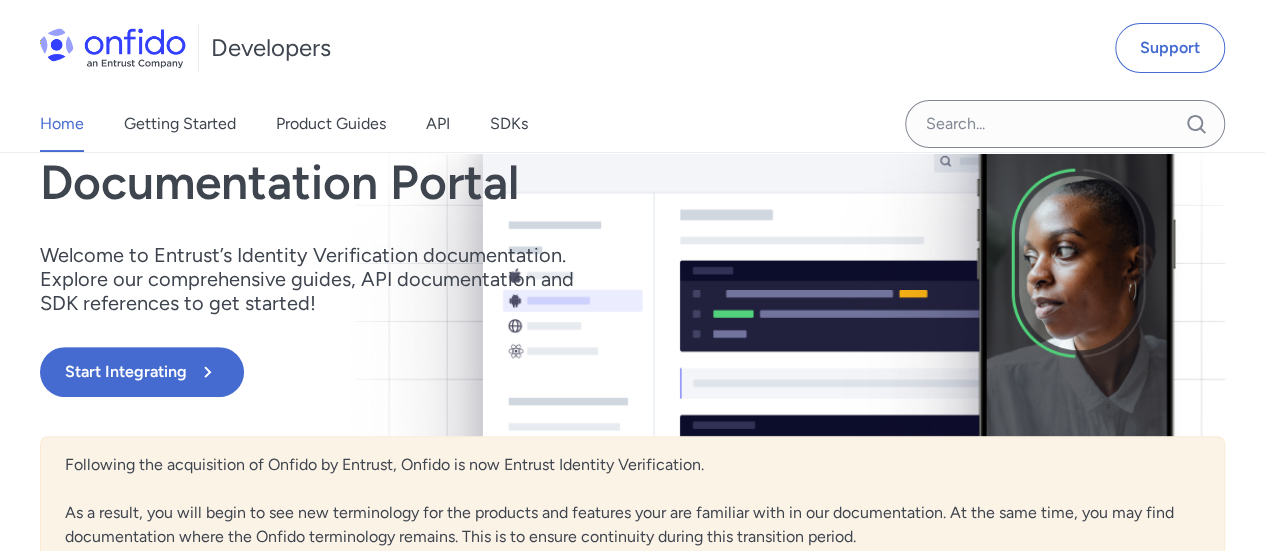 scroll, scrollTop: 0, scrollLeft: 0, axis: both 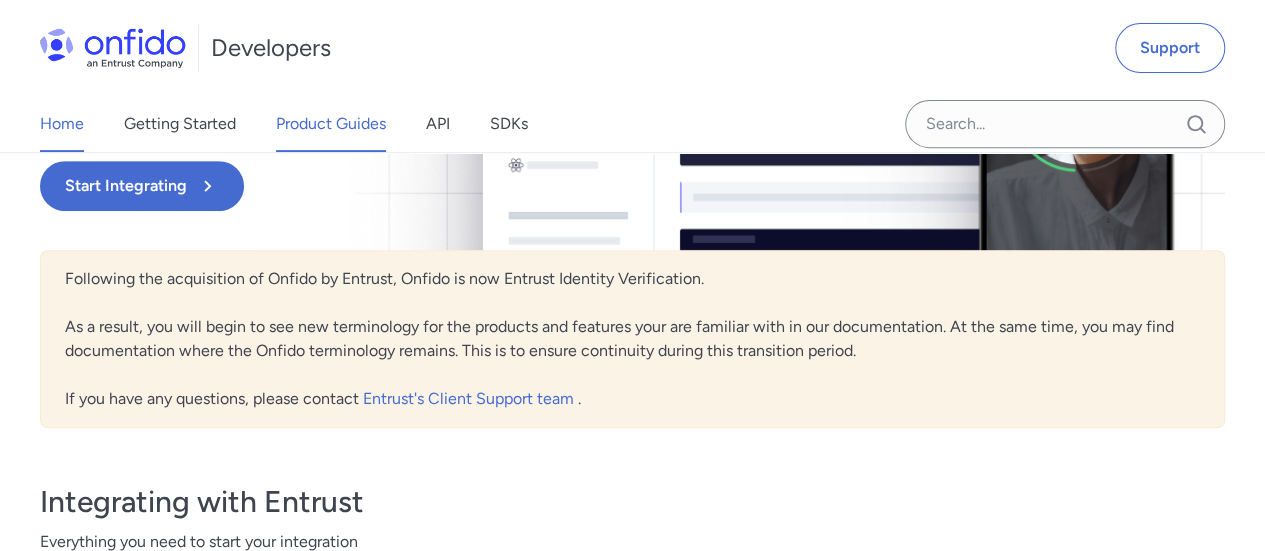 click on "Product Guides" at bounding box center [331, 124] 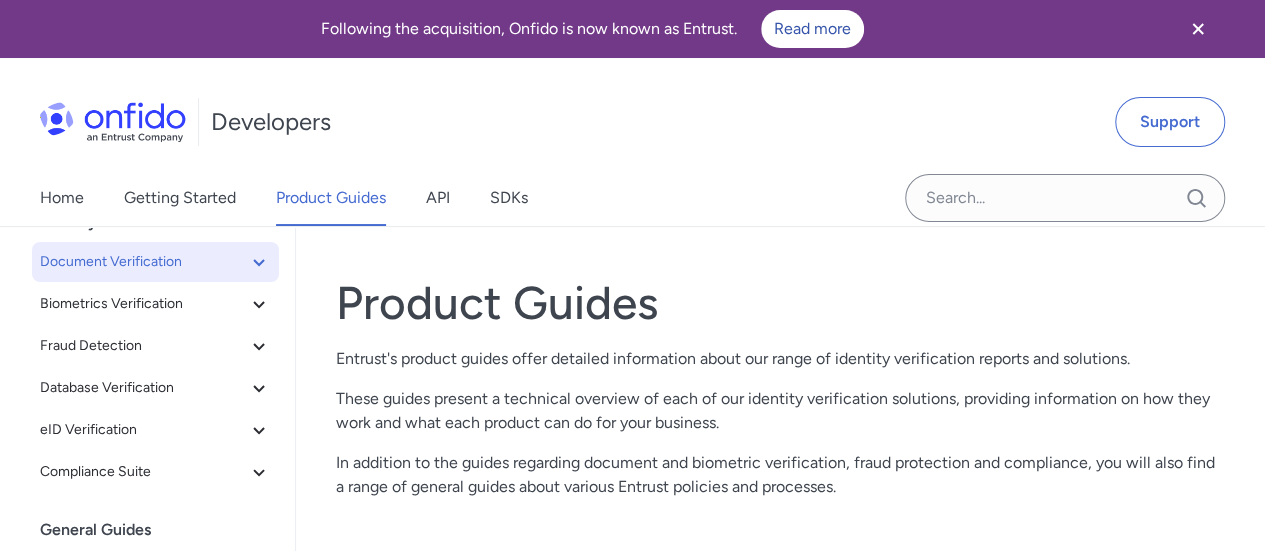 scroll, scrollTop: 99, scrollLeft: 0, axis: vertical 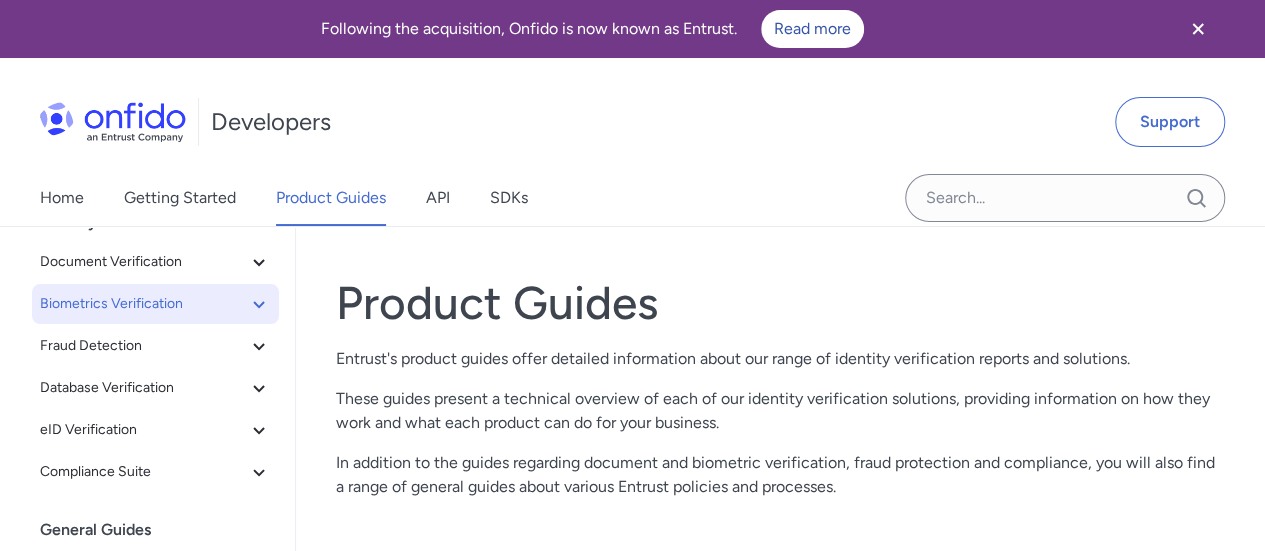click on "Biometrics Verification" at bounding box center (143, 304) 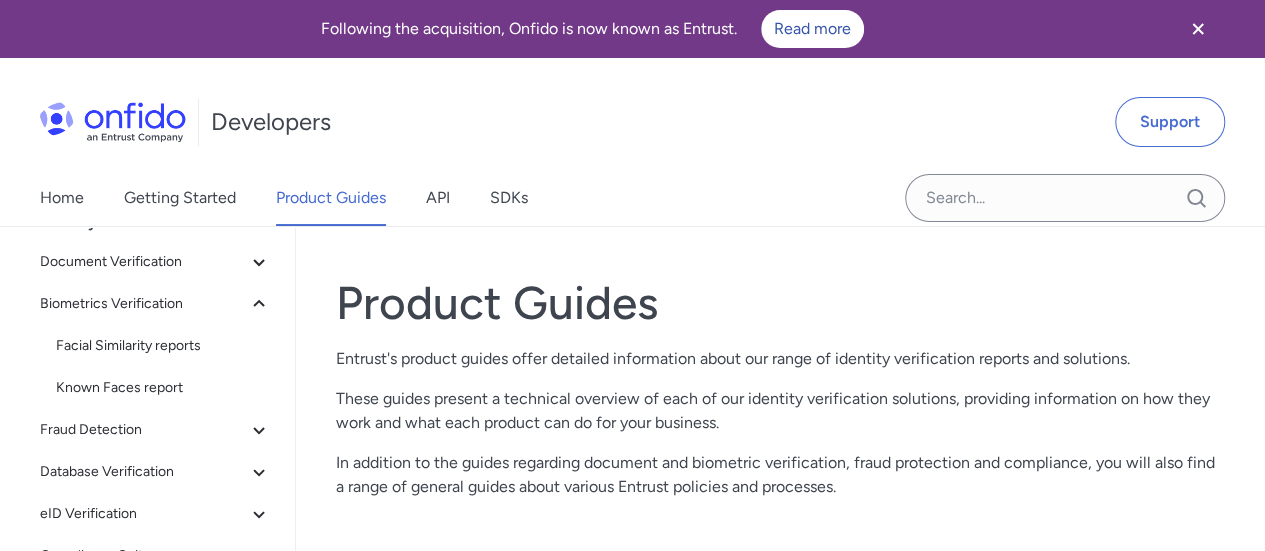 click on "Following the acquisition, Onfido is now known as Entrust. Read more" at bounding box center [592, 29] 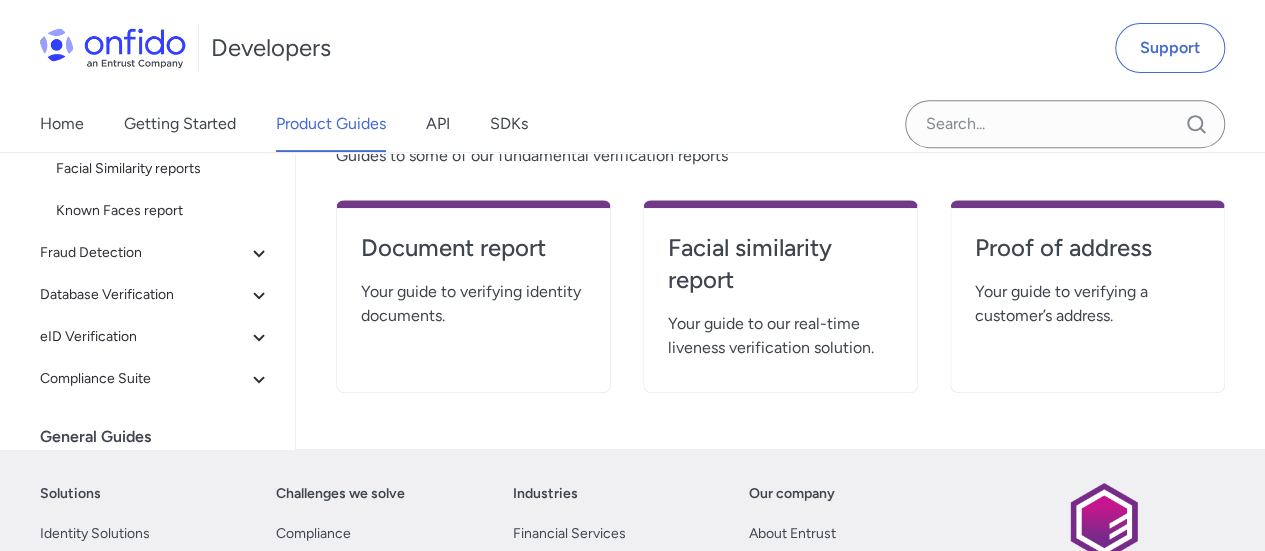scroll, scrollTop: 364, scrollLeft: 0, axis: vertical 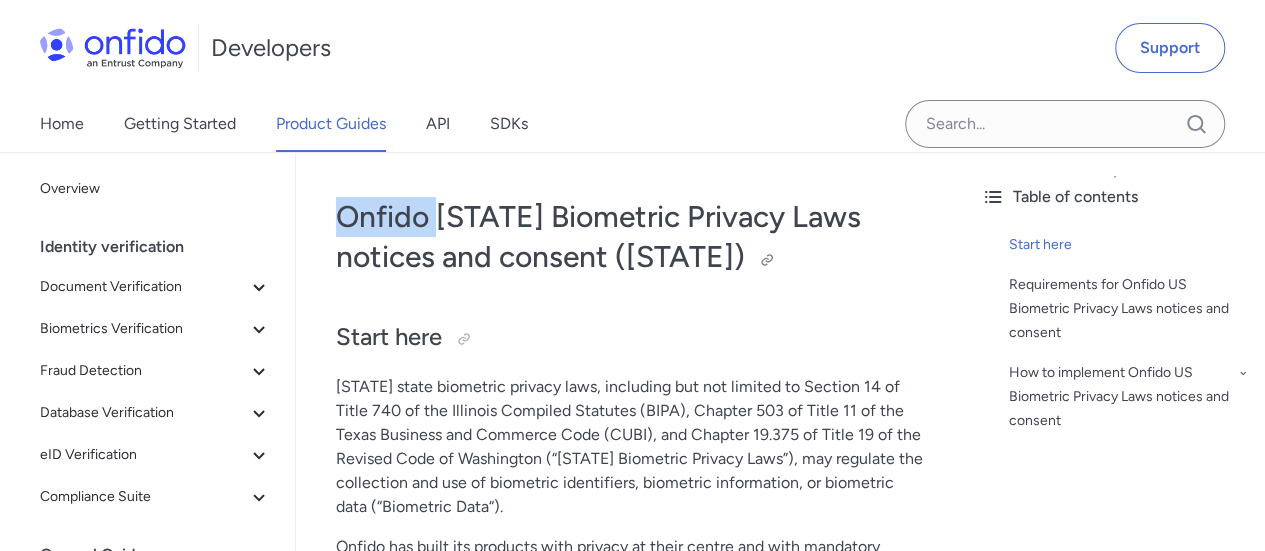 drag, startPoint x: 344, startPoint y: 223, endPoint x: 445, endPoint y: 233, distance: 101.49384 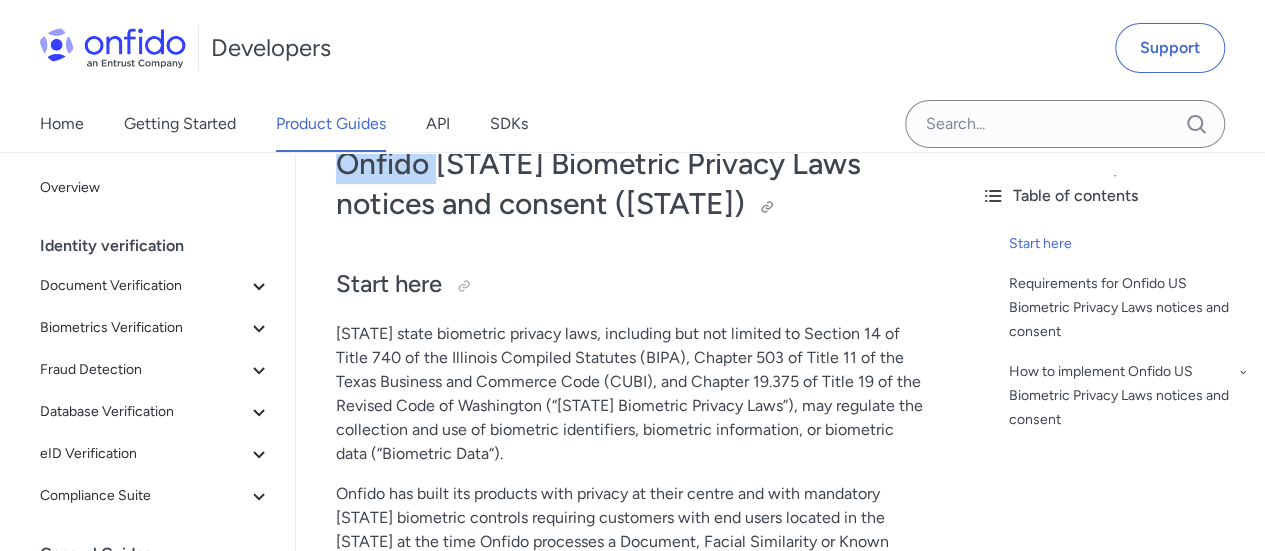 scroll, scrollTop: 54, scrollLeft: 0, axis: vertical 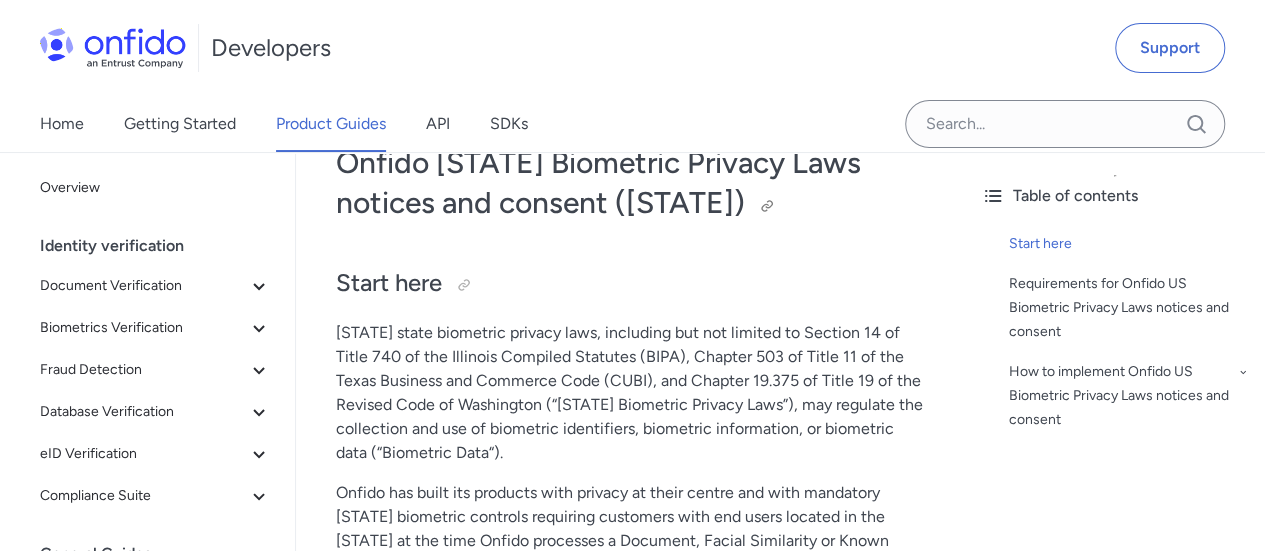 click on "Onfido [STATE] Biometric Privacy Laws notices and consent ([STATE])" at bounding box center (630, 183) 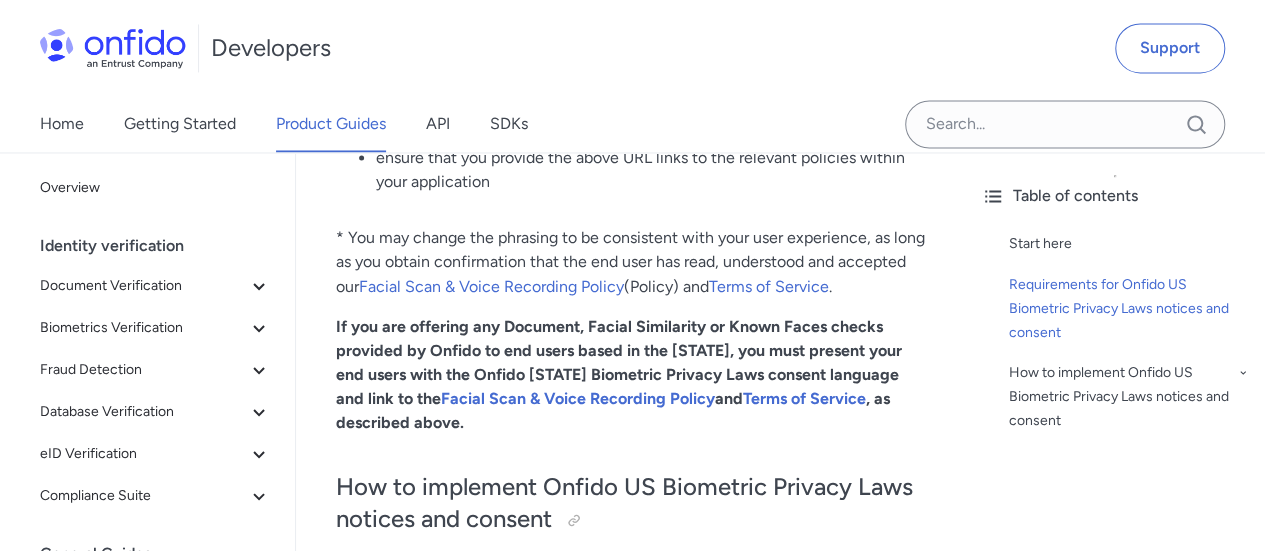scroll, scrollTop: 1595, scrollLeft: 0, axis: vertical 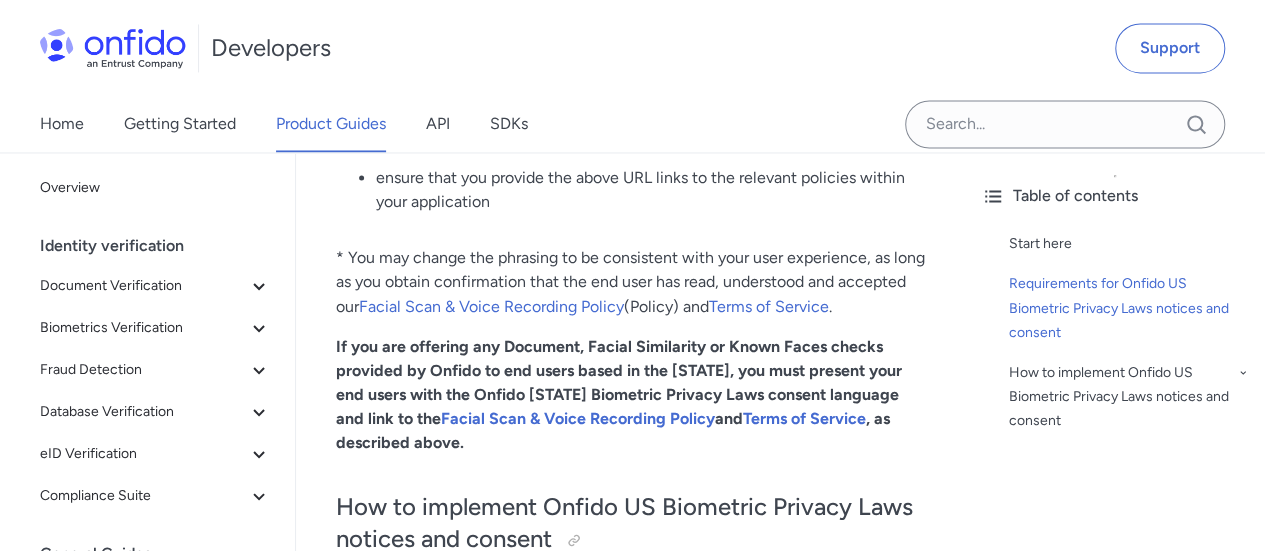 click on "explain to your [STATE] end users that you use a third party, Onfido, to process their identity check and Biometric Data, which may include scans of face geometry and voiceprints depending on the Onfido check(s);
present your [STATE] end users with Onfido [STATE] Biometric Privacy Laws consent language before asking the end user to proceed to complete any Document, Facial Similarity or Known Faces check powered by Onfido:
“By clicking “Accept,” you agree you have: (1) read, understand, and accept Onfido Facial Scan & Voice Recording Policy (Policy) and Terms of Service, (2) grant consent to Onfido, the Customer and the service providers listed below to process your Biometric Data and other Personal Data for the purposes described in the Policy.” *; and,
ensure that you provide the above URL links to the relevant policies within your application" at bounding box center (630, 42) 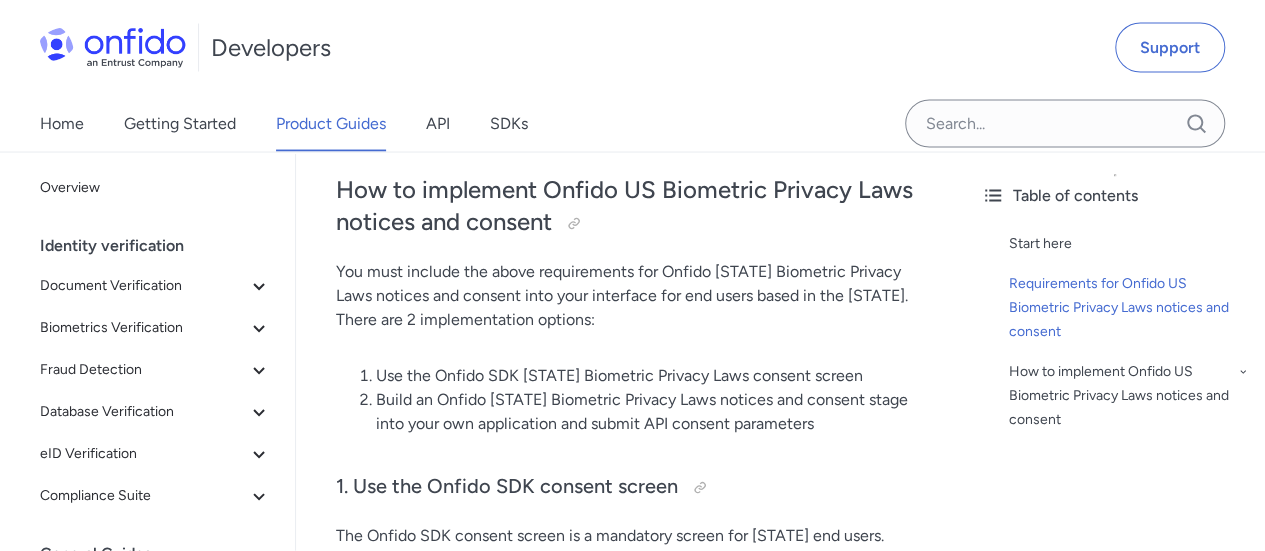 scroll, scrollTop: 1912, scrollLeft: 0, axis: vertical 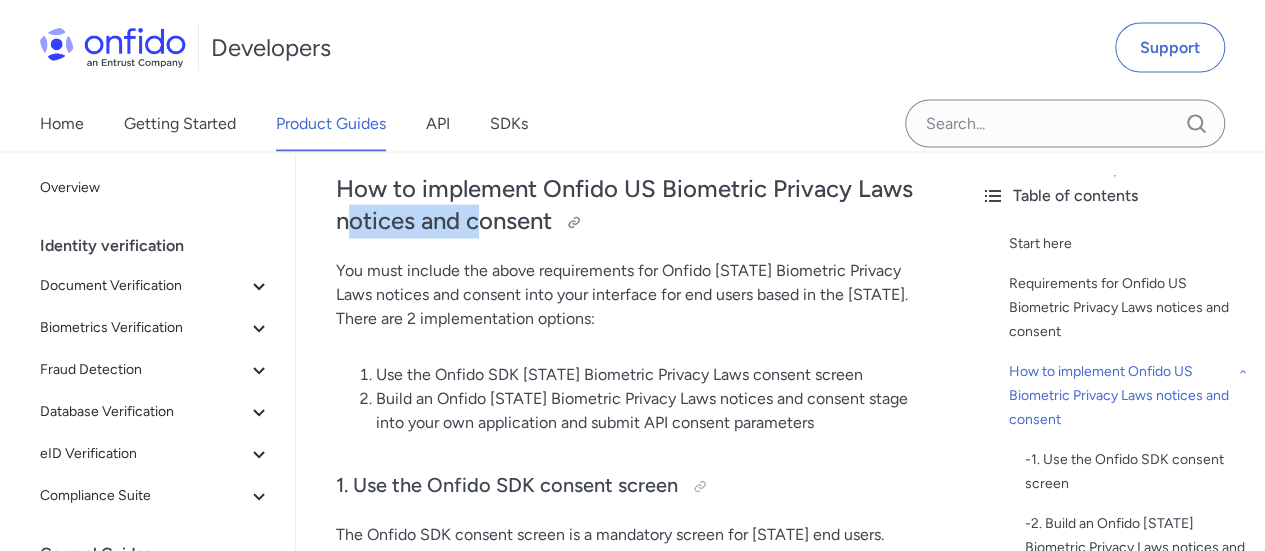 drag, startPoint x: 344, startPoint y: 181, endPoint x: 477, endPoint y: 195, distance: 133.73482 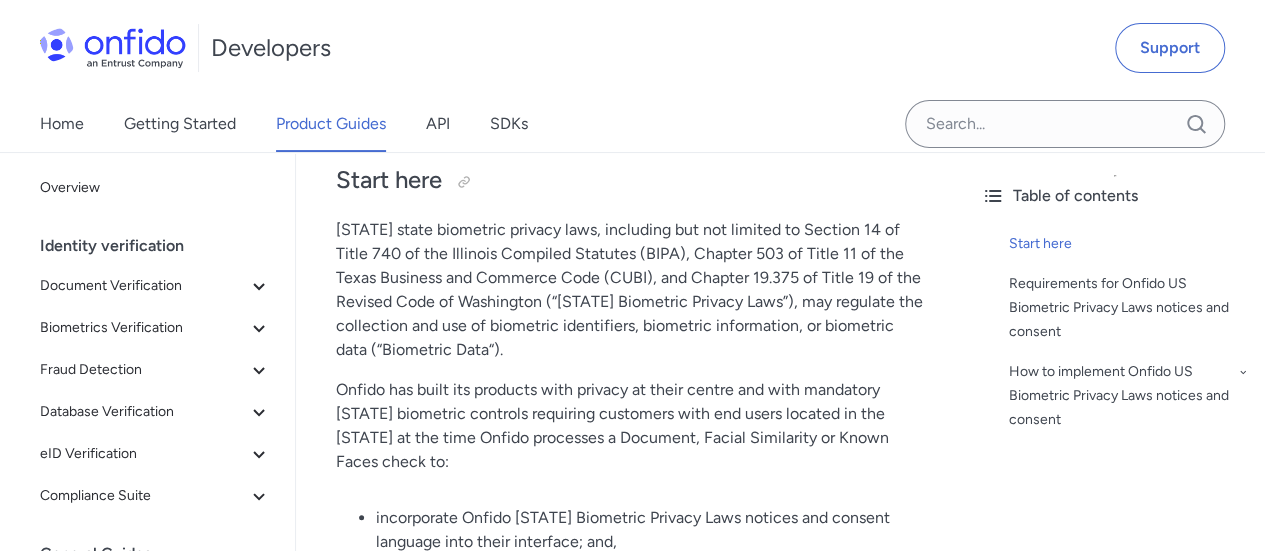 scroll, scrollTop: 0, scrollLeft: 0, axis: both 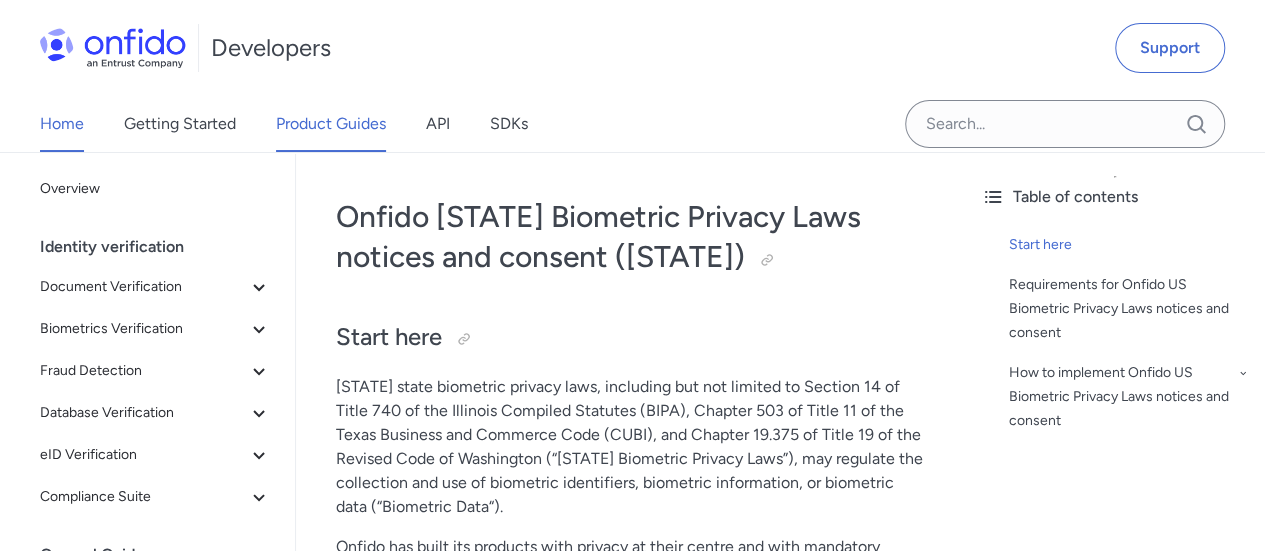 click on "Home" at bounding box center (62, 124) 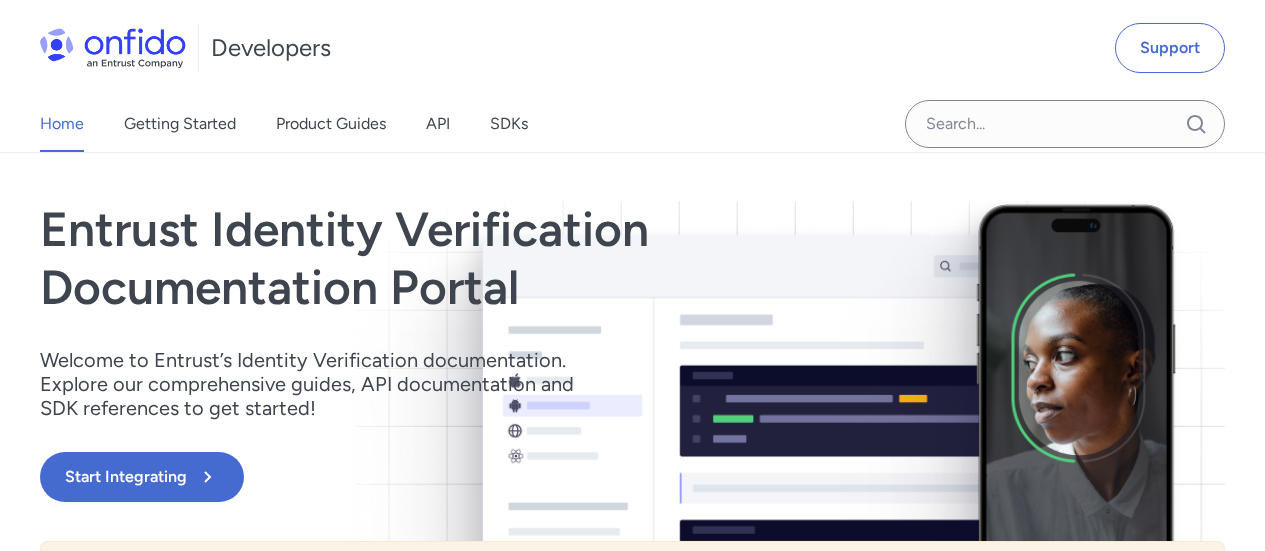 scroll, scrollTop: 0, scrollLeft: 0, axis: both 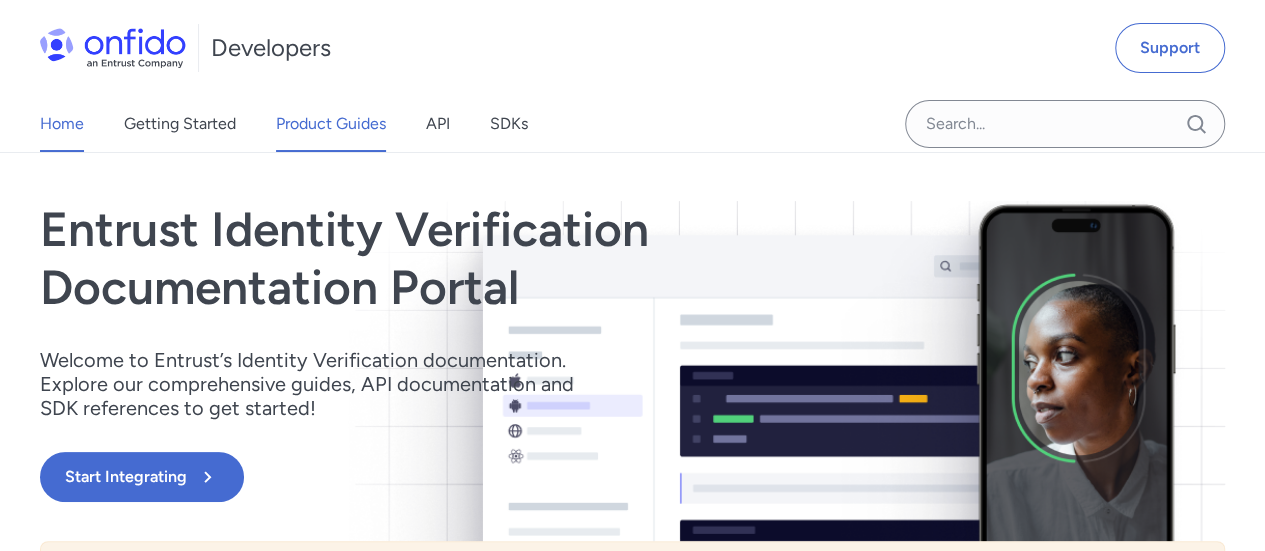 click on "Product Guides" at bounding box center (331, 124) 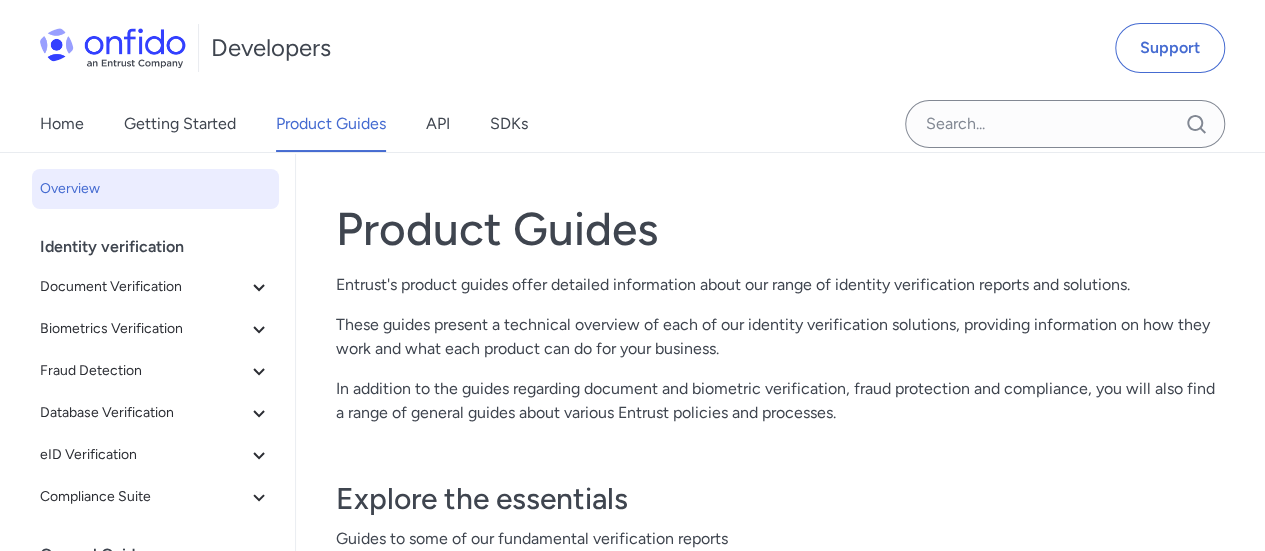 scroll, scrollTop: 1, scrollLeft: 0, axis: vertical 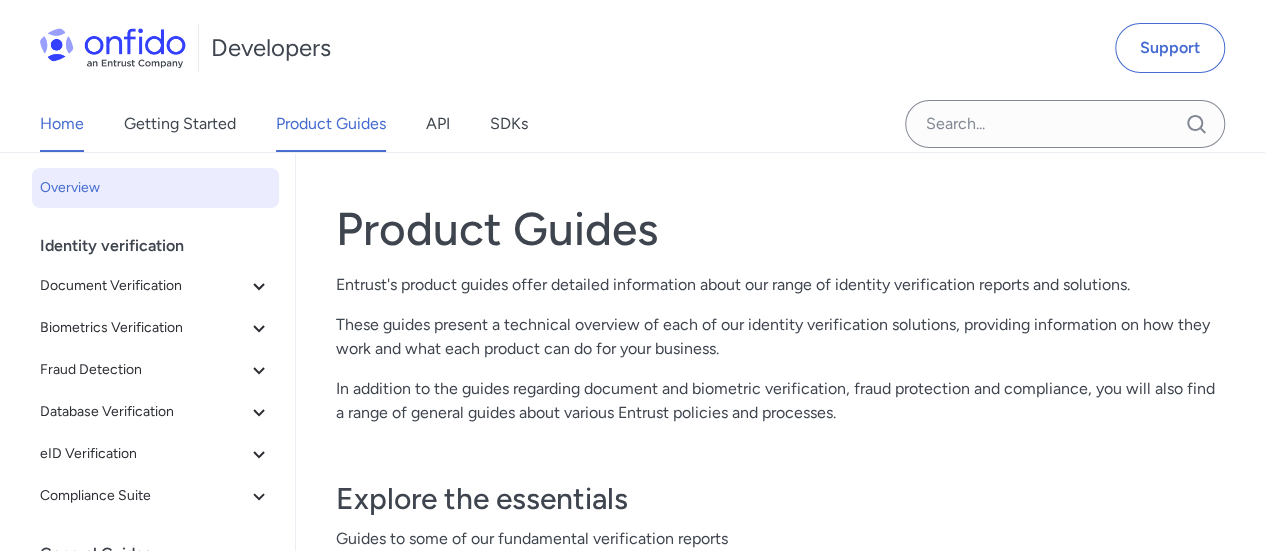 click on "Home" at bounding box center [62, 124] 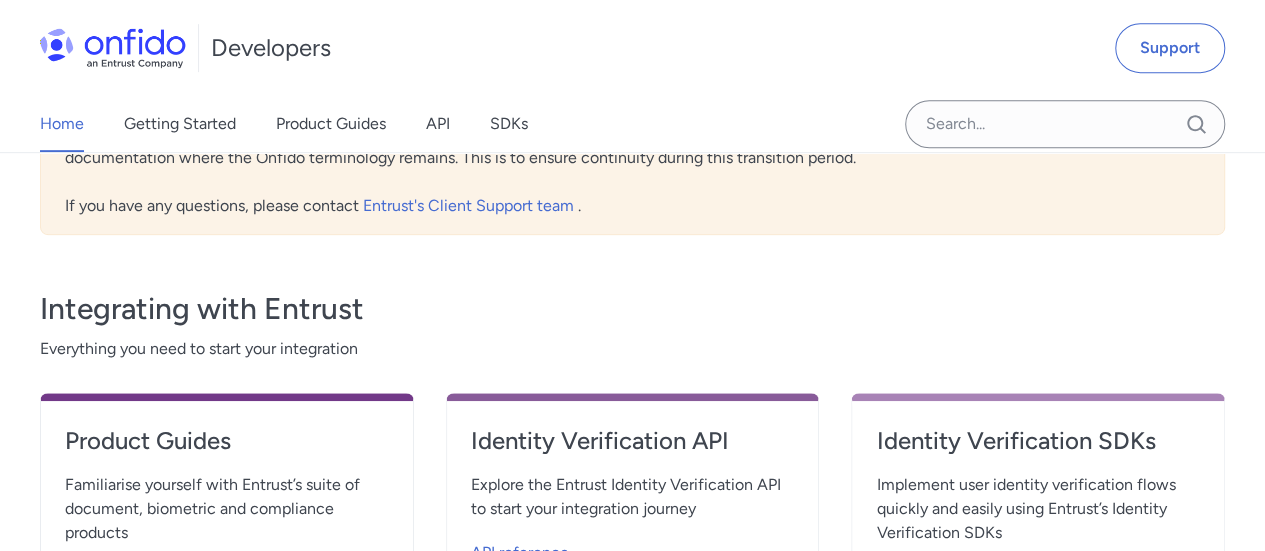 scroll, scrollTop: 0, scrollLeft: 0, axis: both 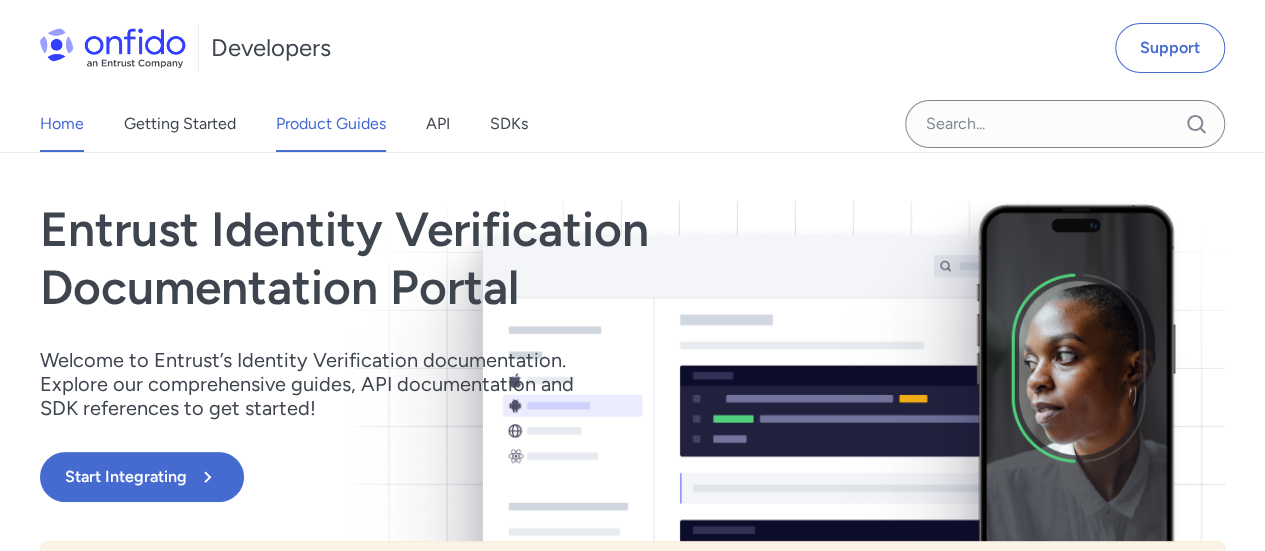 click on "Product Guides" at bounding box center (331, 124) 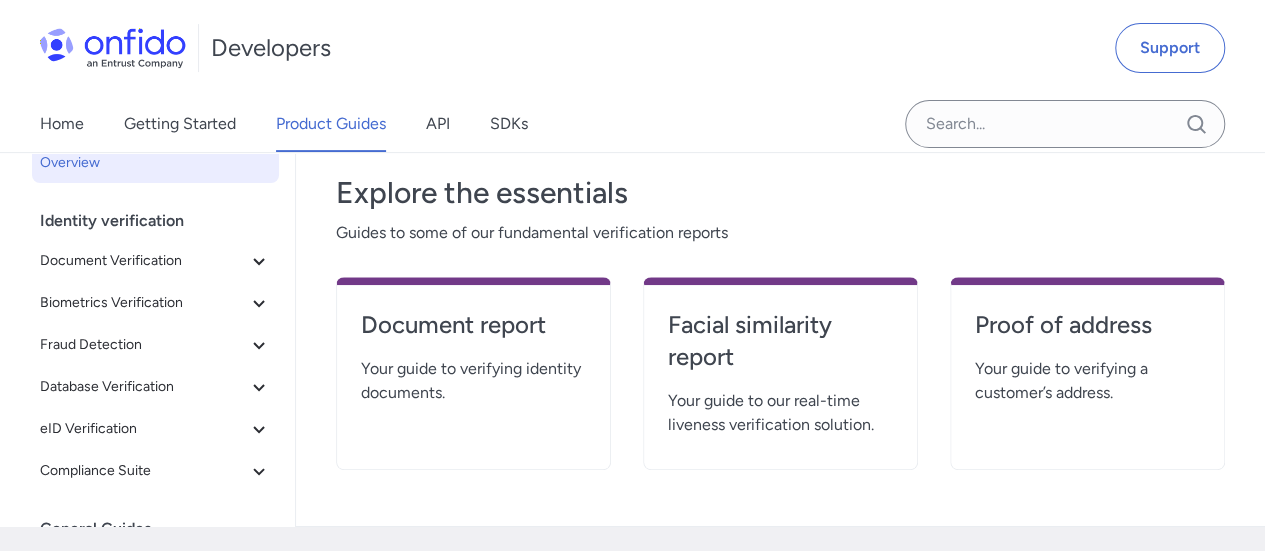 scroll, scrollTop: 0, scrollLeft: 0, axis: both 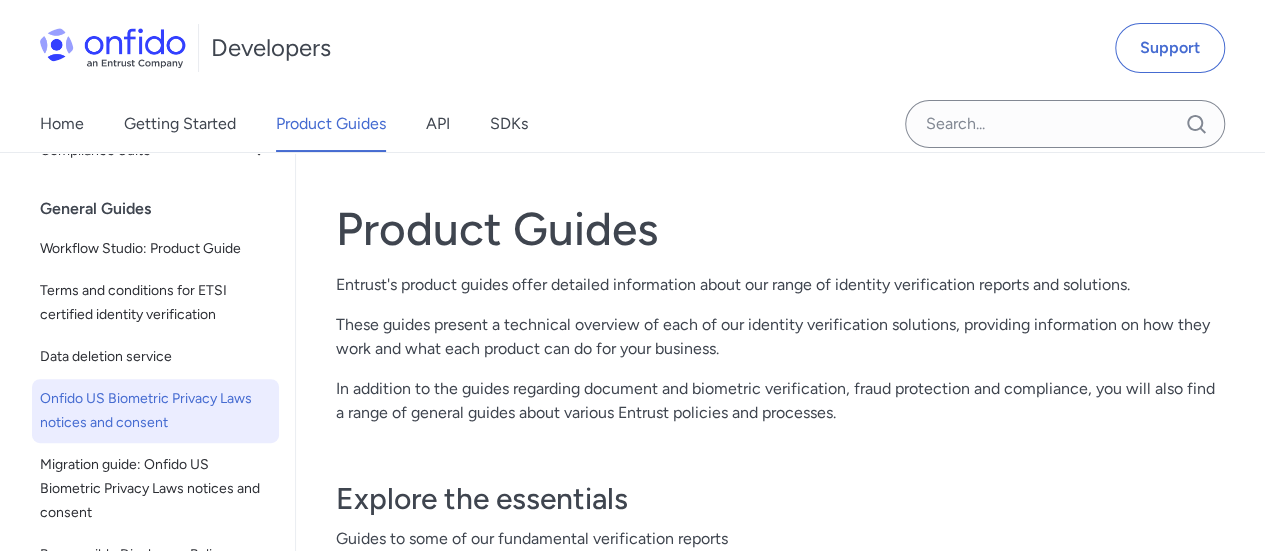 click on "Onfido US Biometric Privacy Laws notices and consent" at bounding box center [155, 411] 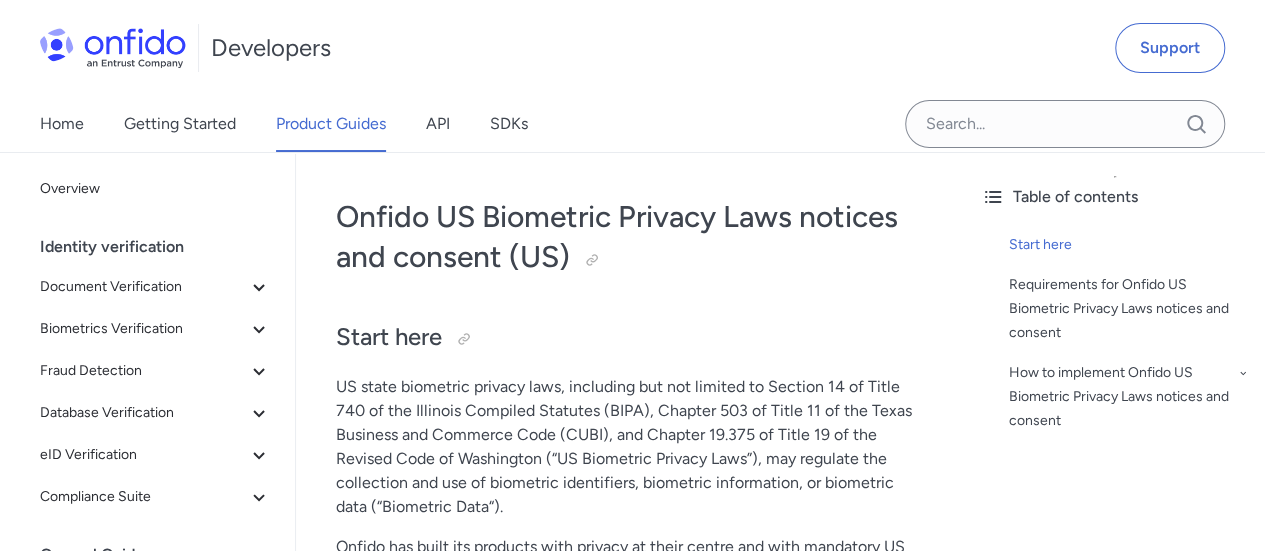 click on "US state biometric privacy laws, including but not limited to Section 14 of Title 740 of the Illinois Compiled Statutes (BIPA), Chapter 503 of Title 11 of the Texas Business and Commerce Code (CUBI), and Chapter 19.375 of Title 19 of the Revised Code of Washington (“US Biometric Privacy Laws”), may regulate the collection and use of biometric identifiers, biometric information, or biometric data (“Biometric Data“)." at bounding box center (630, 447) 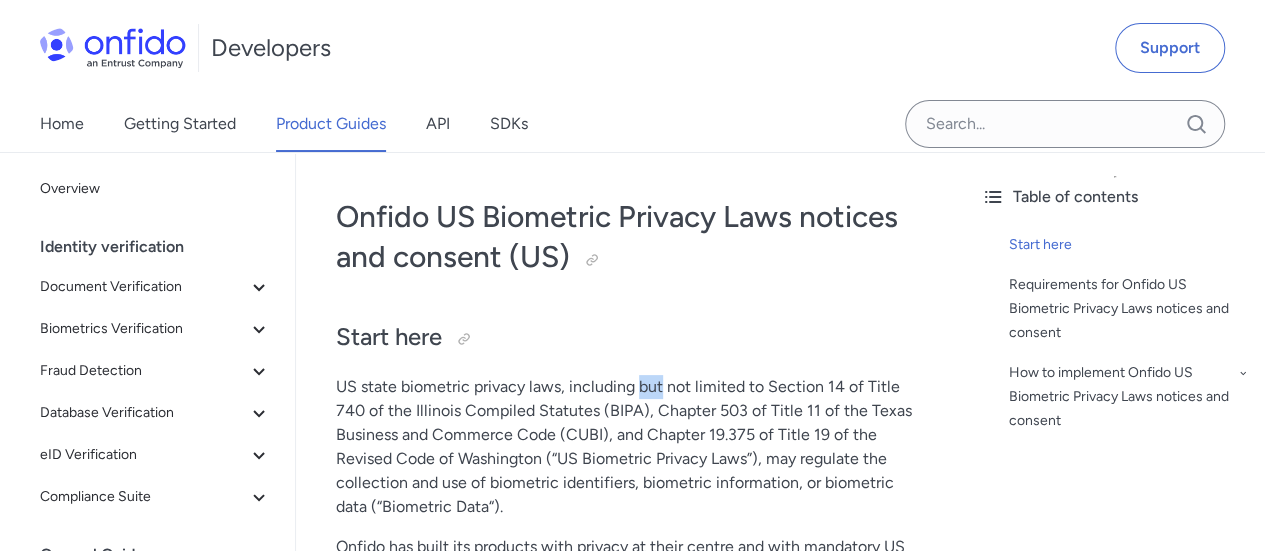 click on "US state biometric privacy laws, including but not limited to Section 14 of Title 740 of the Illinois Compiled Statutes (BIPA), Chapter 503 of Title 11 of the Texas Business and Commerce Code (CUBI), and Chapter 19.375 of Title 19 of the Revised Code of Washington (“US Biometric Privacy Laws”), may regulate the collection and use of biometric identifiers, biometric information, or biometric data (“Biometric Data“)." at bounding box center (630, 447) 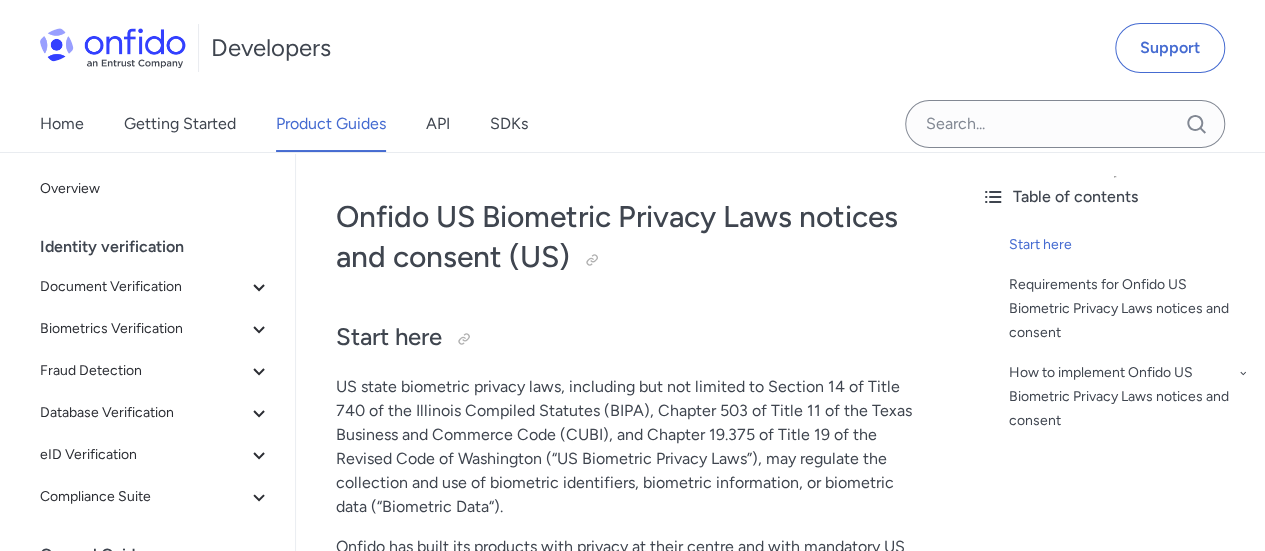 click on "US state biometric privacy laws, including but not limited to Section [NUMBER] of Title [NUMBER] of the Illinois Compiled Statutes (BIPA), Chapter [NUMBER] of Title [NUMBER] of the Texas Business and Commerce Code (CUBI), and Chapter [NUMBER].[NUMBER] of Title [NUMBER] of the Revised Code of Washington (“US Biometric Privacy Laws”), may regulate the collection and use of biometric identifiers, biometric information, or biometric data (“Biometric Data“)." at bounding box center (630, 447) 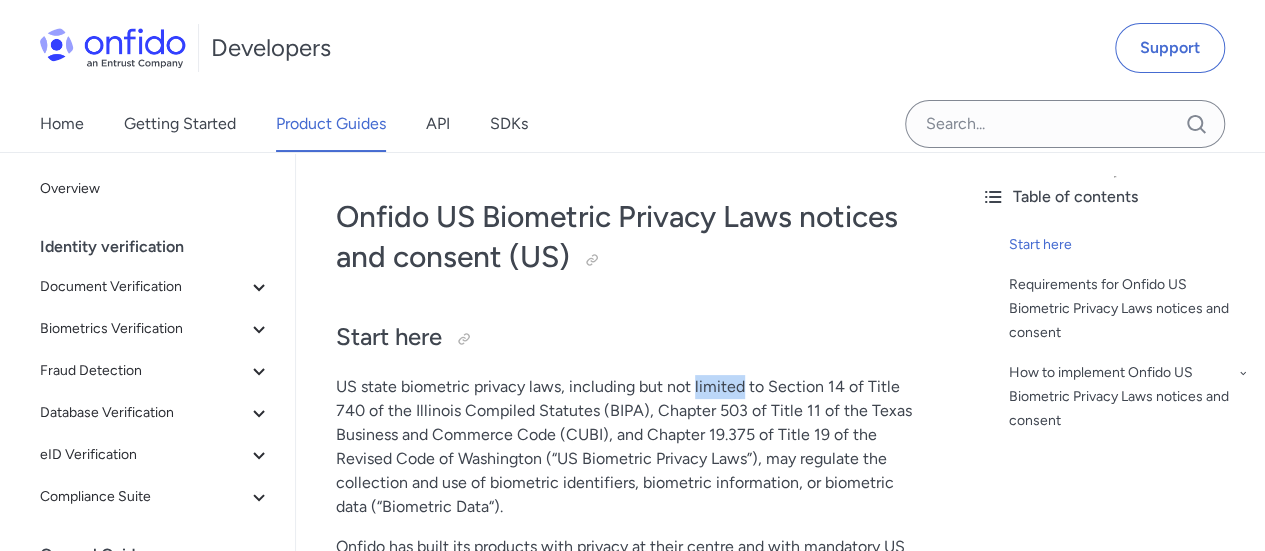 click on "US state biometric privacy laws, including but not limited to Section [NUMBER] of Title [NUMBER] of the Illinois Compiled Statutes (BIPA), Chapter [NUMBER] of Title [NUMBER] of the Texas Business and Commerce Code (CUBI), and Chapter [NUMBER].[NUMBER] of Title [NUMBER] of the Revised Code of Washington (“US Biometric Privacy Laws”), may regulate the collection and use of biometric identifiers, biometric information, or biometric data (“Biometric Data“)." at bounding box center (630, 447) 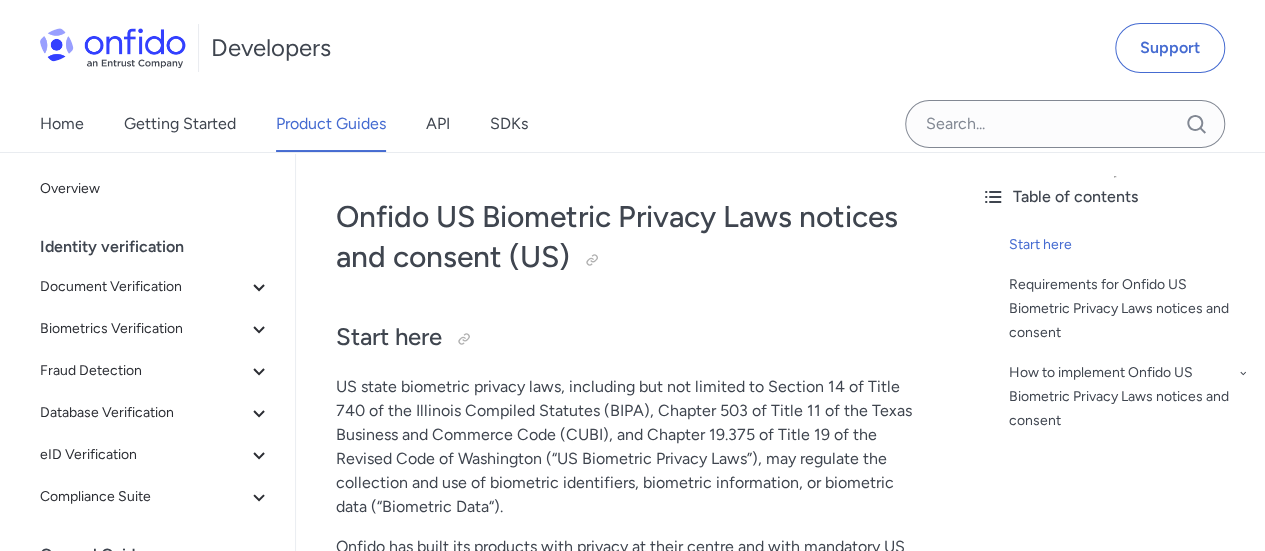 click on "US state biometric privacy laws, including but not limited to Section [NUMBER] of Title [NUMBER] of the Illinois Compiled Statutes (BIPA), Chapter [NUMBER] of Title [NUMBER] of the Texas Business and Commerce Code (CUBI), and Chapter [NUMBER].[NUMBER] of Title [NUMBER] of the Revised Code of Washington (“US Biometric Privacy Laws”), may regulate the collection and use of biometric identifiers, biometric information, or biometric data (“Biometric Data“)." at bounding box center (630, 447) 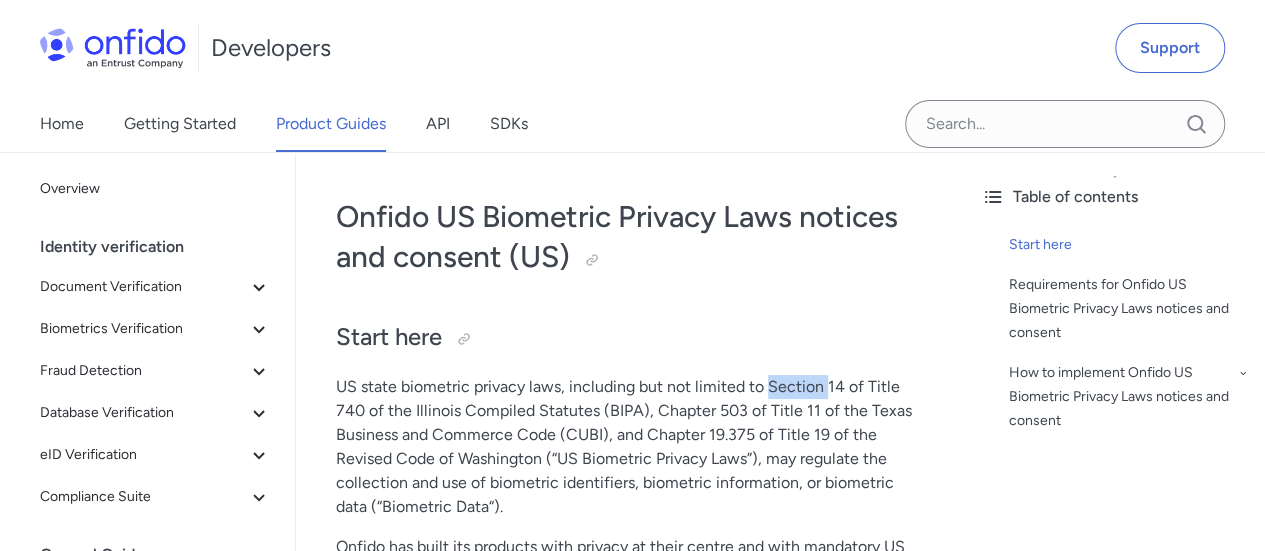 click on "US state biometric privacy laws, including but not limited to Section [NUMBER] of Title [NUMBER] of the Illinois Compiled Statutes (BIPA), Chapter [NUMBER] of Title [NUMBER] of the Texas Business and Commerce Code (CUBI), and Chapter [NUMBER].[NUMBER] of Title [NUMBER] of the Revised Code of Washington (“US Biometric Privacy Laws”), may regulate the collection and use of biometric identifiers, biometric information, or biometric data (“Biometric Data“)." at bounding box center [630, 447] 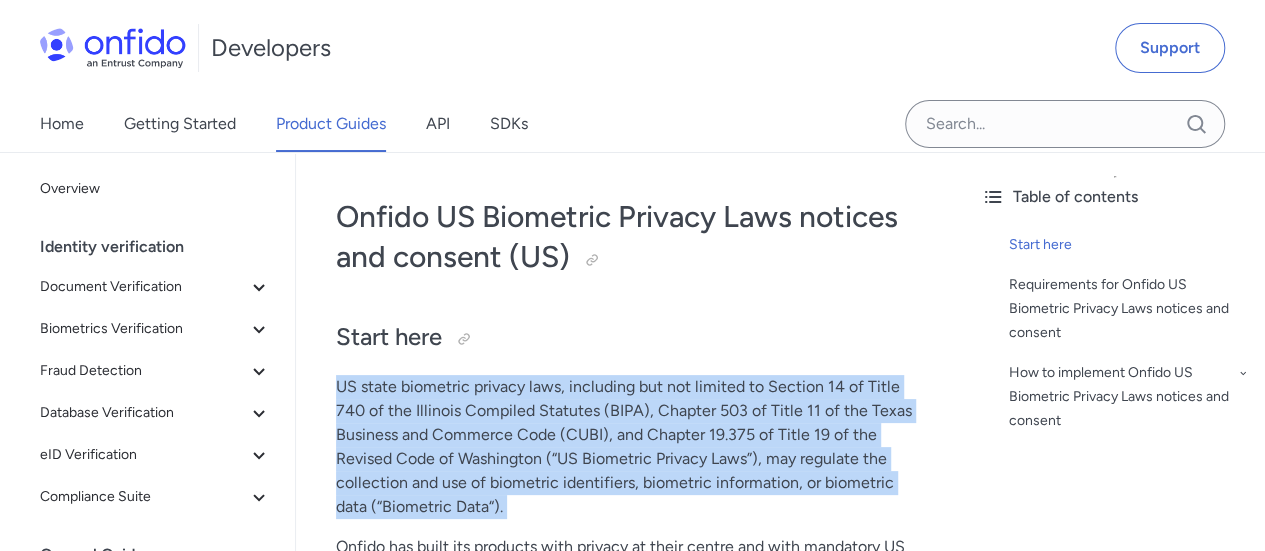click on "US state biometric privacy laws, including but not limited to Section [NUMBER] of Title [NUMBER] of the Illinois Compiled Statutes (BIPA), Chapter [NUMBER] of Title [NUMBER] of the Texas Business and Commerce Code (CUBI), and Chapter [NUMBER].[NUMBER] of Title [NUMBER] of the Revised Code of Washington (“US Biometric Privacy Laws”), may regulate the collection and use of biometric identifiers, biometric information, or biometric data (“Biometric Data“)." at bounding box center (630, 447) 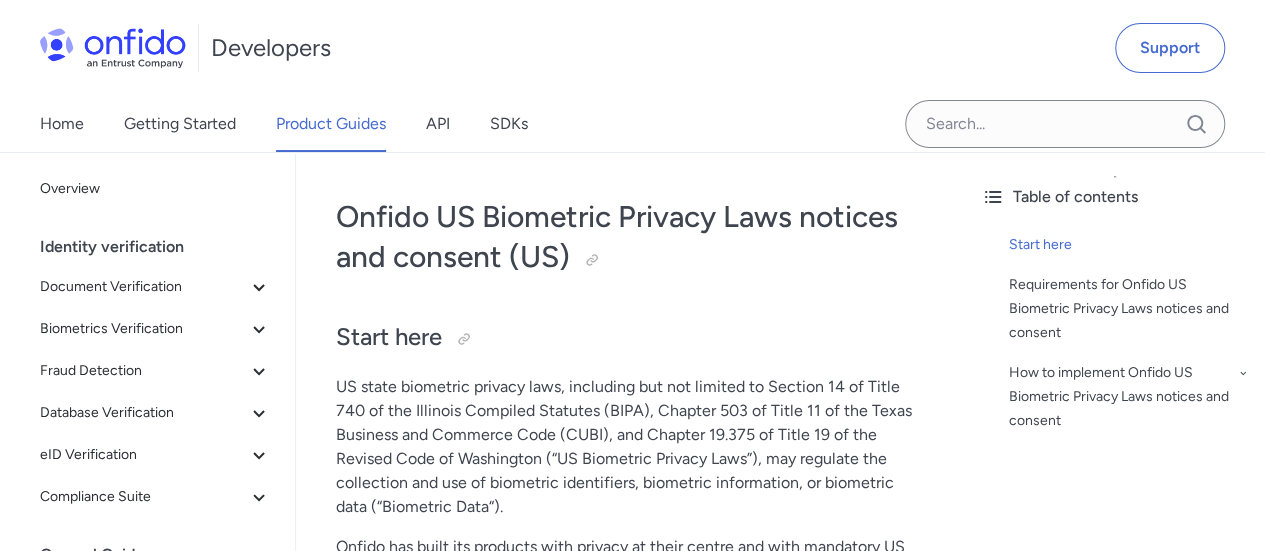 scroll, scrollTop: 33, scrollLeft: 0, axis: vertical 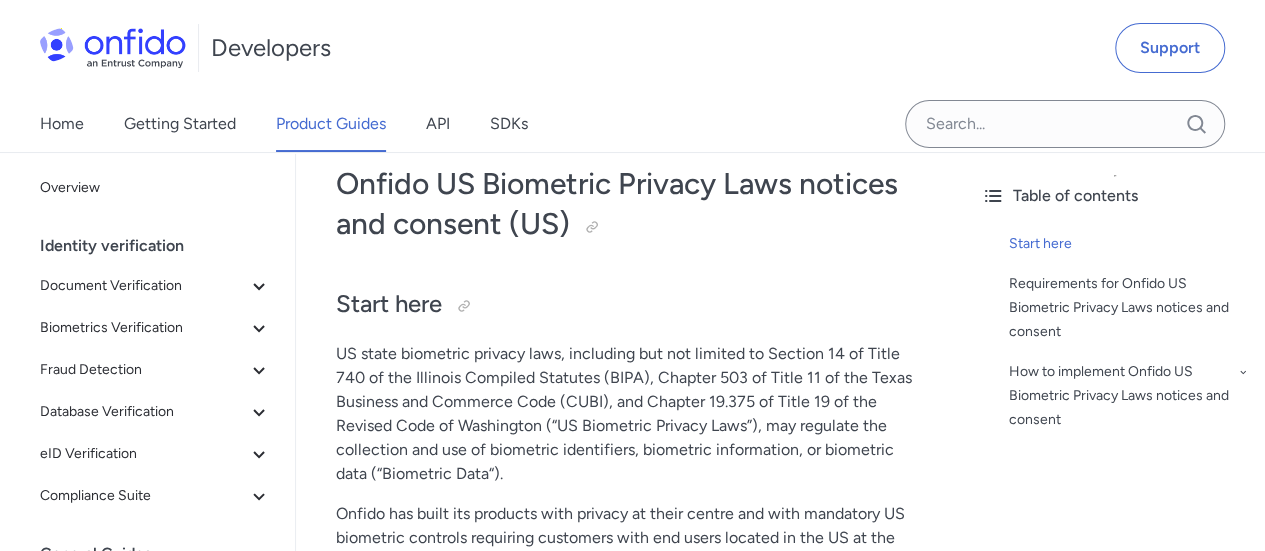 click on "US state biometric privacy laws, including but not limited to Section [NUMBER] of Title [NUMBER] of the Illinois Compiled Statutes (BIPA), Chapter [NUMBER] of Title [NUMBER] of the Texas Business and Commerce Code (CUBI), and Chapter [NUMBER].[NUMBER] of Title [NUMBER] of the Revised Code of Washington (“US Biometric Privacy Laws”), may regulate the collection and use of biometric identifiers, biometric information, or biometric data (“Biometric Data“)." at bounding box center [630, 414] 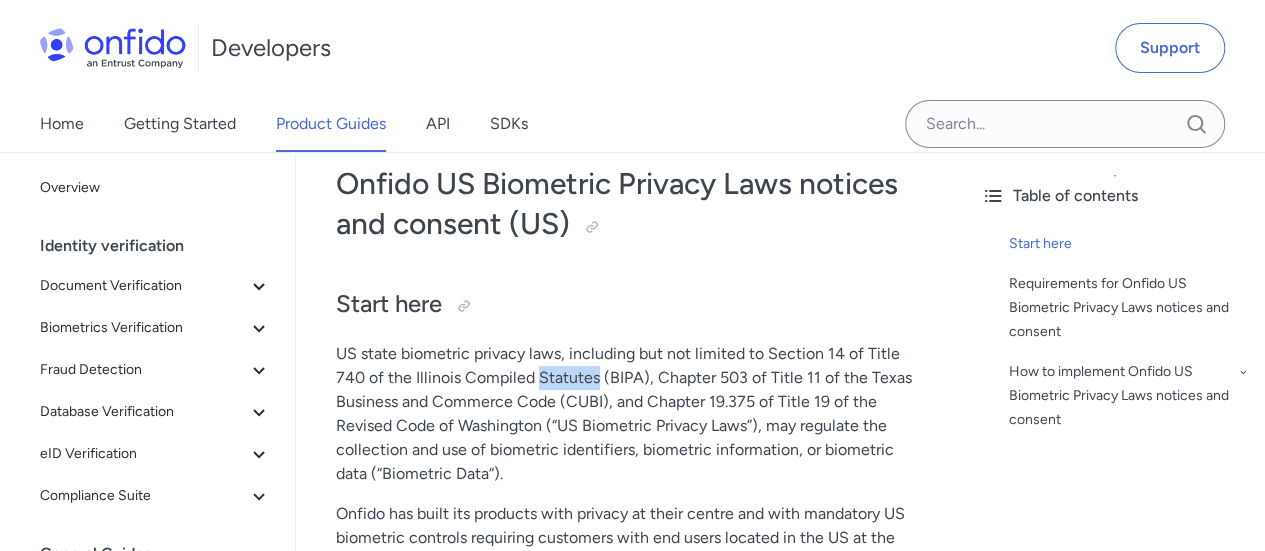 click on "US state biometric privacy laws, including but not limited to Section [NUMBER] of Title [NUMBER] of the Illinois Compiled Statutes (BIPA), Chapter [NUMBER] of Title [NUMBER] of the Texas Business and Commerce Code (CUBI), and Chapter [NUMBER].[NUMBER] of Title [NUMBER] of the Revised Code of Washington (“US Biometric Privacy Laws”), may regulate the collection and use of biometric identifiers, biometric information, or biometric data (“Biometric Data“)." at bounding box center (630, 414) 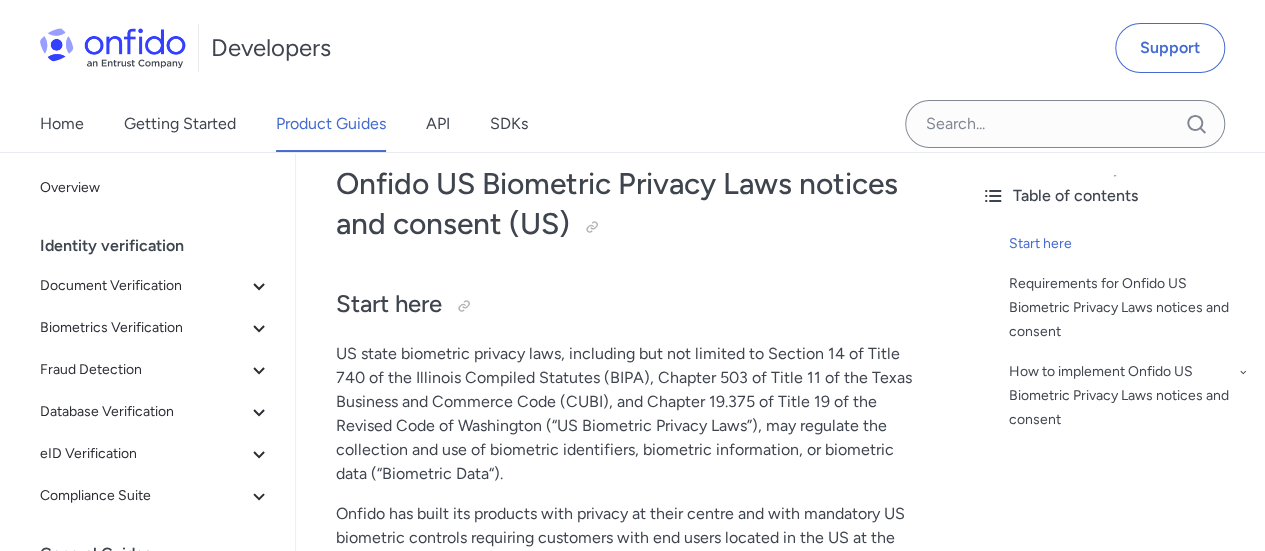 click on "US state biometric privacy laws, including but not limited to Section [NUMBER] of Title [NUMBER] of the Illinois Compiled Statutes (BIPA), Chapter [NUMBER] of Title [NUMBER] of the Texas Business and Commerce Code (CUBI), and Chapter [NUMBER].[NUMBER] of Title [NUMBER] of the Revised Code of Washington (“US Biometric Privacy Laws”), may regulate the collection and use of biometric identifiers, biometric information, or biometric data (“Biometric Data“)." at bounding box center [630, 414] 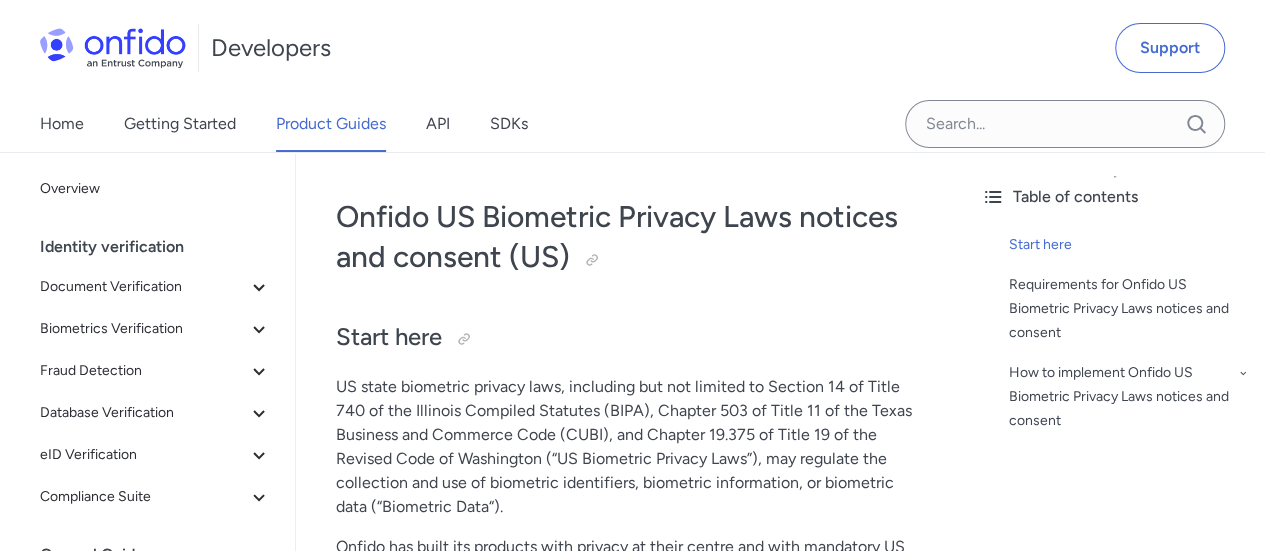 scroll, scrollTop: 23, scrollLeft: 0, axis: vertical 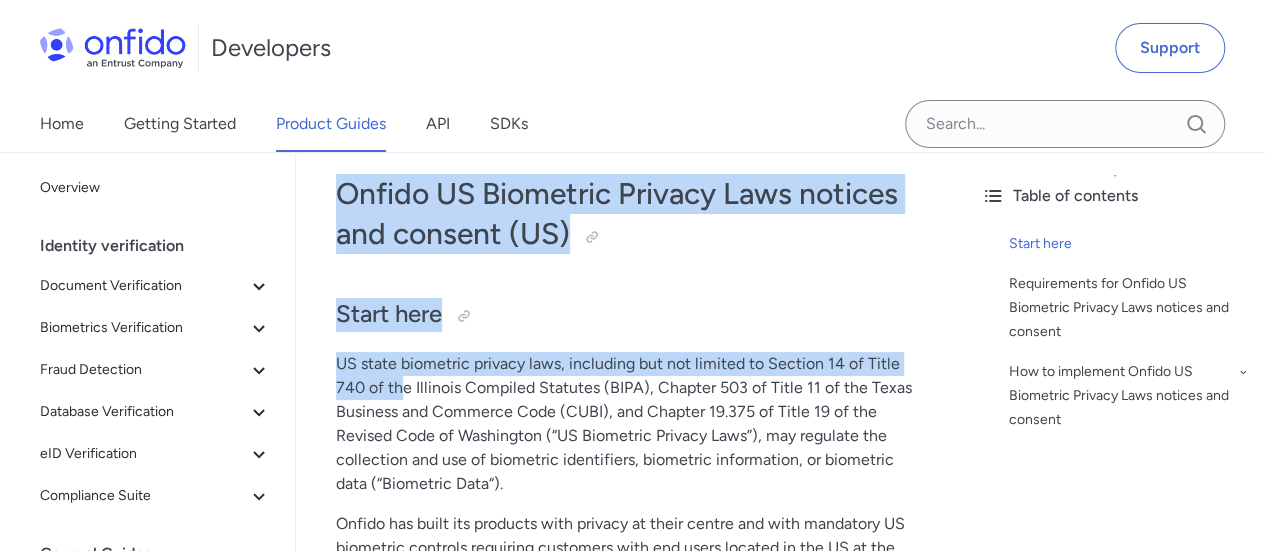 drag, startPoint x: 343, startPoint y: 193, endPoint x: 403, endPoint y: 390, distance: 205.93445 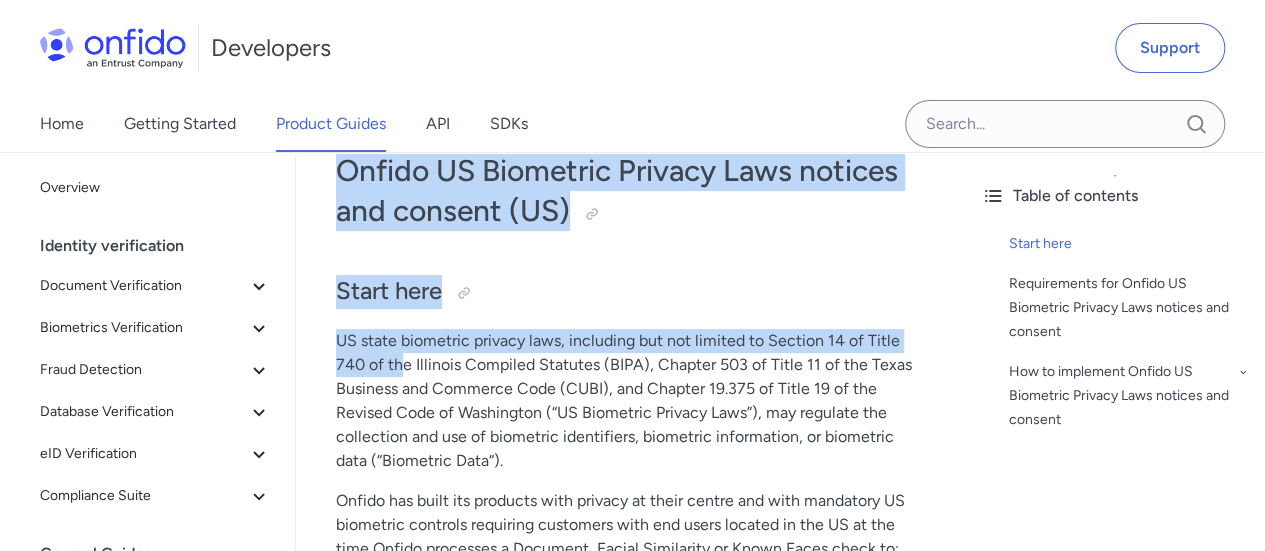 scroll, scrollTop: 85, scrollLeft: 0, axis: vertical 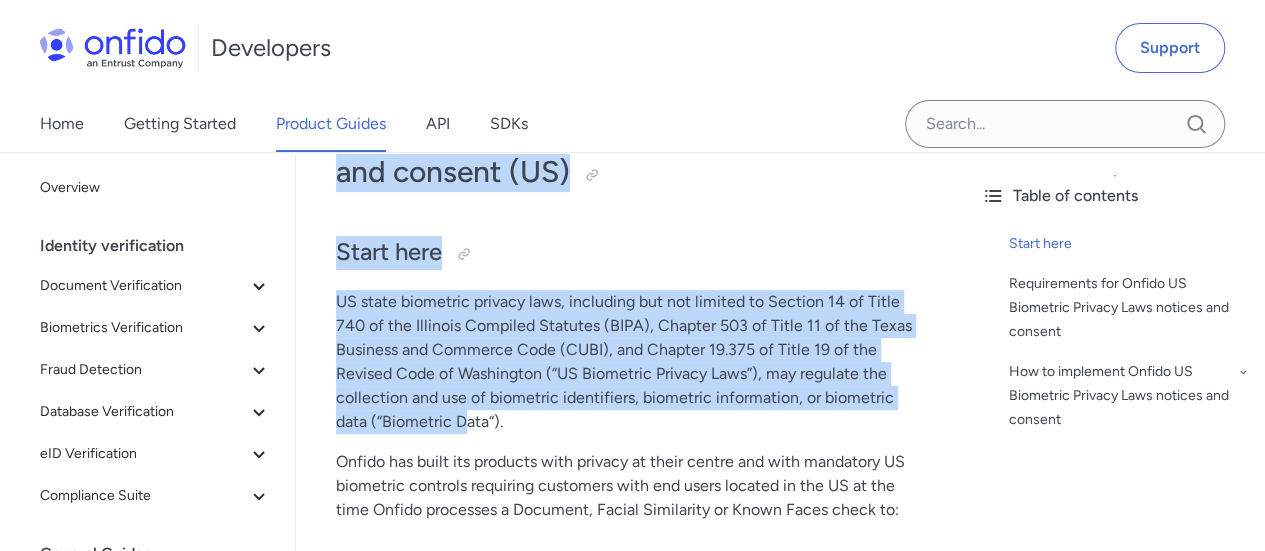 click on "US state biometric privacy laws, including but not limited to Section [NUMBER] of Title [NUMBER] of the Illinois Compiled Statutes (BIPA), Chapter [NUMBER] of Title [NUMBER] of the Texas Business and Commerce Code (CUBI), and Chapter [NUMBER].[NUMBER] of Title [NUMBER] of the Revised Code of Washington (“US Biometric Privacy Laws”), may regulate the collection and use of biometric identifiers, biometric information, or biometric data (“Biometric Data“)." at bounding box center [630, 362] 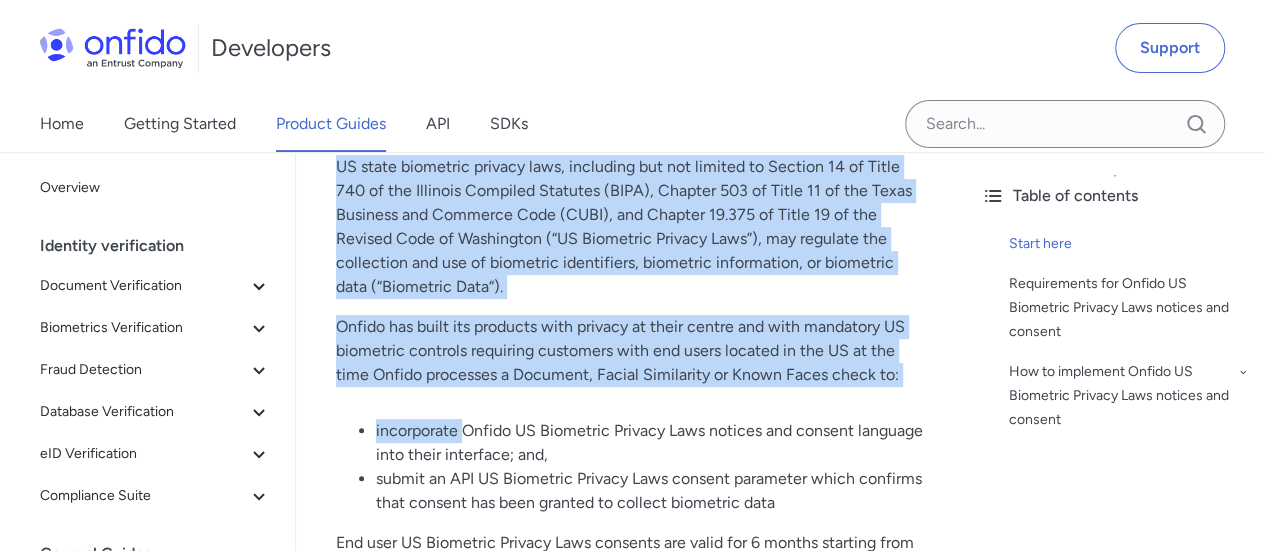 click on "Onfido US Biometric Privacy Laws notices and consent (US)
Start here
US state biometric privacy laws, including but not limited to Section 14 of Title 740 of the Illinois Compiled Statutes (BIPA), Chapter 503 of Title 11 of the Texas Business and Commerce Code (CUBI), and Chapter 19.375 of Title 19 of the Revised Code of Washington (“US Biometric Privacy Laws”), may regulate the collection and use of biometric identifiers, biometric information, or biometric data (“Biometric Data“).
Onfido has built its products with privacy at their centre and with mandatory US biometric controls requiring customers with end users located in the US at the time Onfido processes a Document, Facial Similarity or Known Faces check to:
incorporate Onfido US Biometric Privacy Laws notices and consent language into their interface; and,
submit an API US Biometric Privacy Laws consent parameter which confirms that consent has been granted to collect biometric data
You can read our  migration guide" at bounding box center (630, 3054) 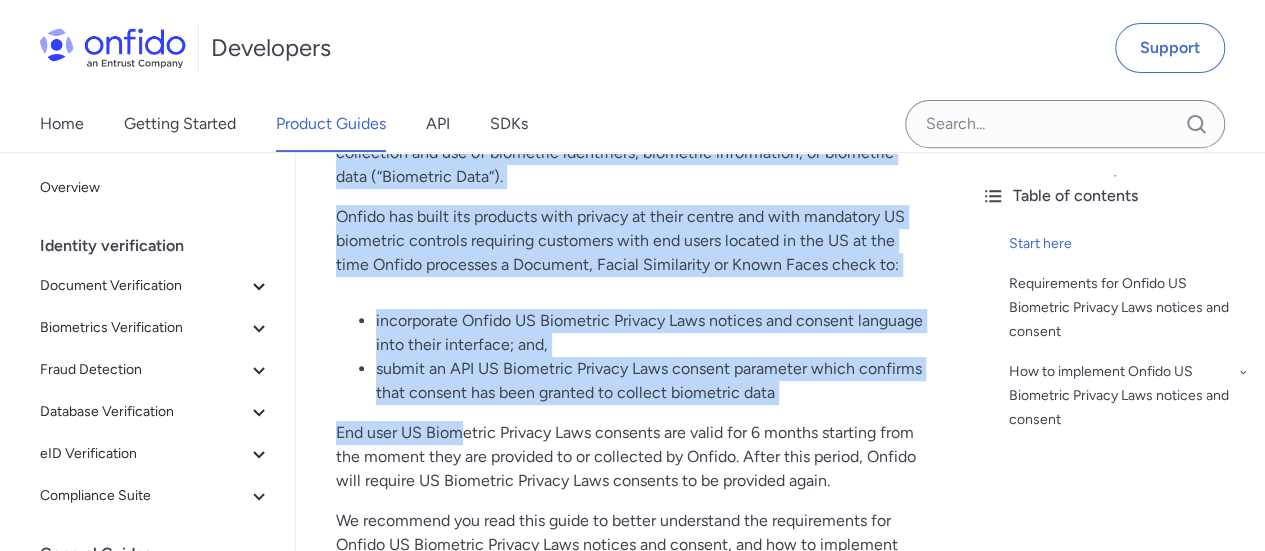 click on "Onfido US Biometric Privacy Laws notices and consent (US)
Start here
US state biometric privacy laws, including but not limited to Section 14 of Title 740 of the Illinois Compiled Statutes (BIPA), Chapter 503 of Title 11 of the Texas Business and Commerce Code (CUBI), and Chapter 19.375 of Title 19 of the Revised Code of Washington (“US Biometric Privacy Laws”), may regulate the collection and use of biometric identifiers, biometric information, or biometric data (“Biometric Data“).
Onfido has built its products with privacy at their centre and with mandatory US biometric controls requiring customers with end users located in the US at the time Onfido processes a Document, Facial Similarity or Known Faces check to:
incorporate Onfido US Biometric Privacy Laws notices and consent language into their interface; and,
submit an API US Biometric Privacy Laws consent parameter which confirms that consent has been granted to collect biometric data
You can read our  migration guide" at bounding box center [630, 2944] 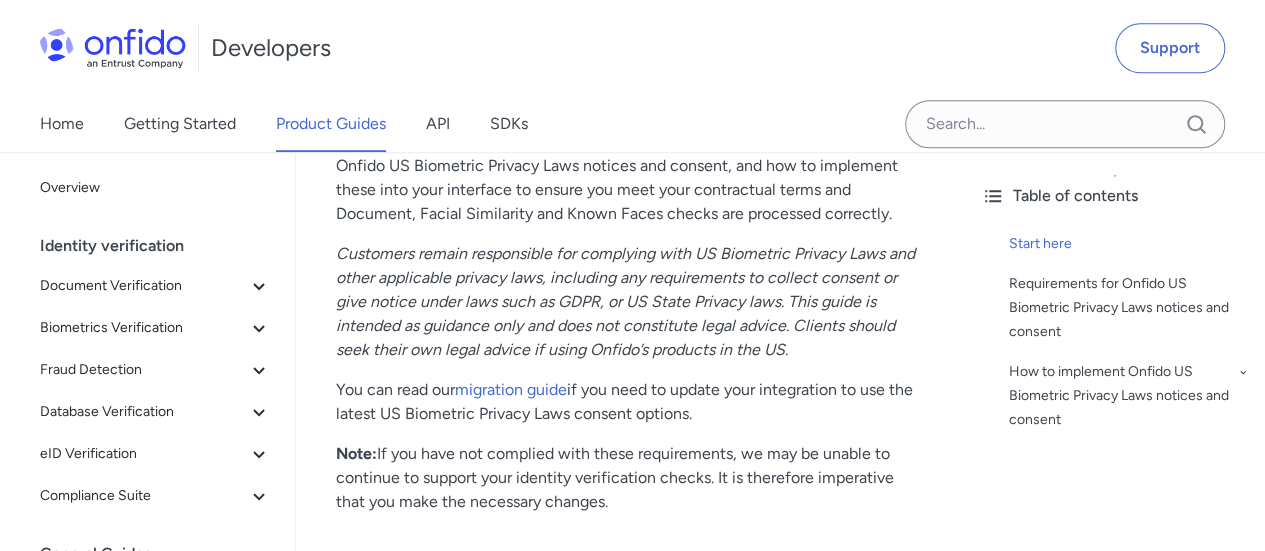scroll, scrollTop: 708, scrollLeft: 0, axis: vertical 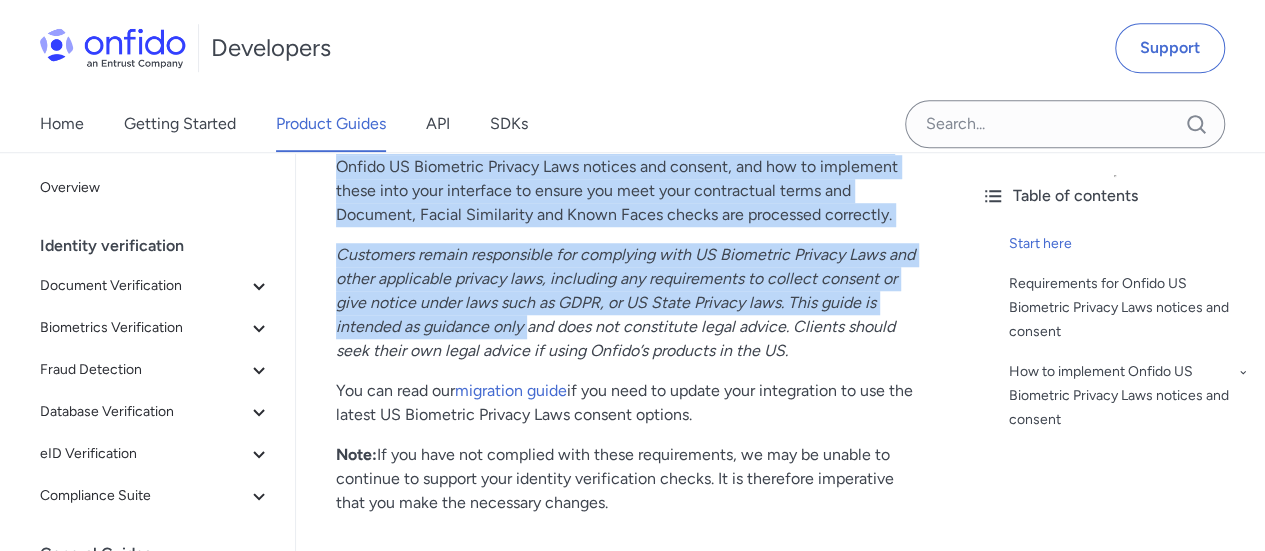 click on "Customers remain responsible for complying with US Biometric Privacy Laws and other applicable privacy laws, including any requirements to collect consent or give notice under laws such as GDPR, or US State Privacy laws. This guide is intended as guidance only and does not constitute legal advice. Clients should seek their own legal advice if using Onfido’s products in the US." at bounding box center [625, 302] 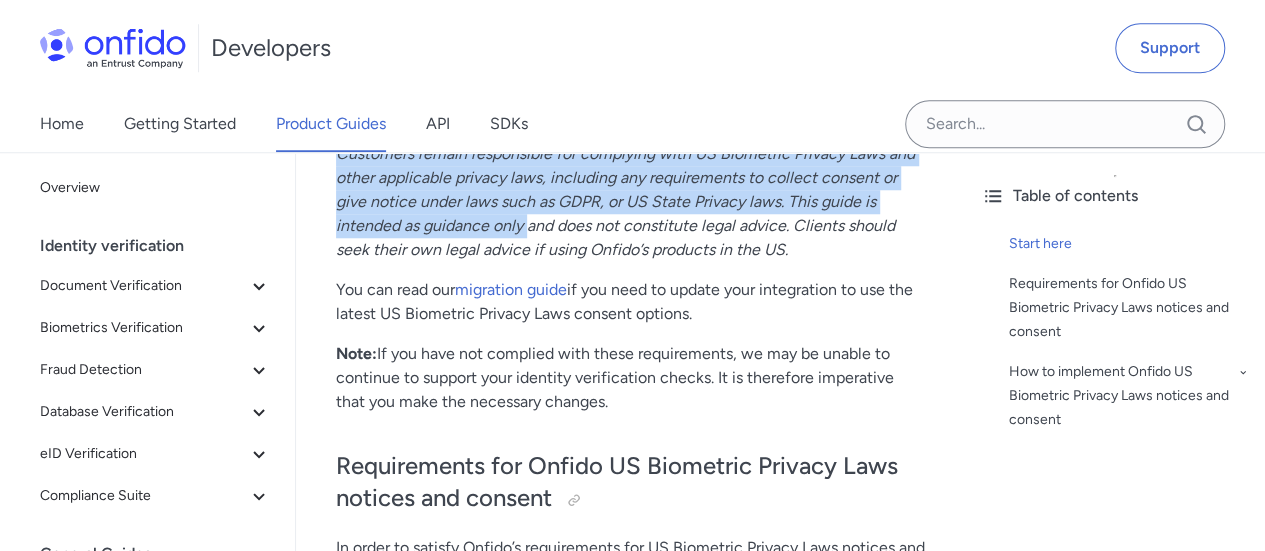 scroll, scrollTop: 808, scrollLeft: 0, axis: vertical 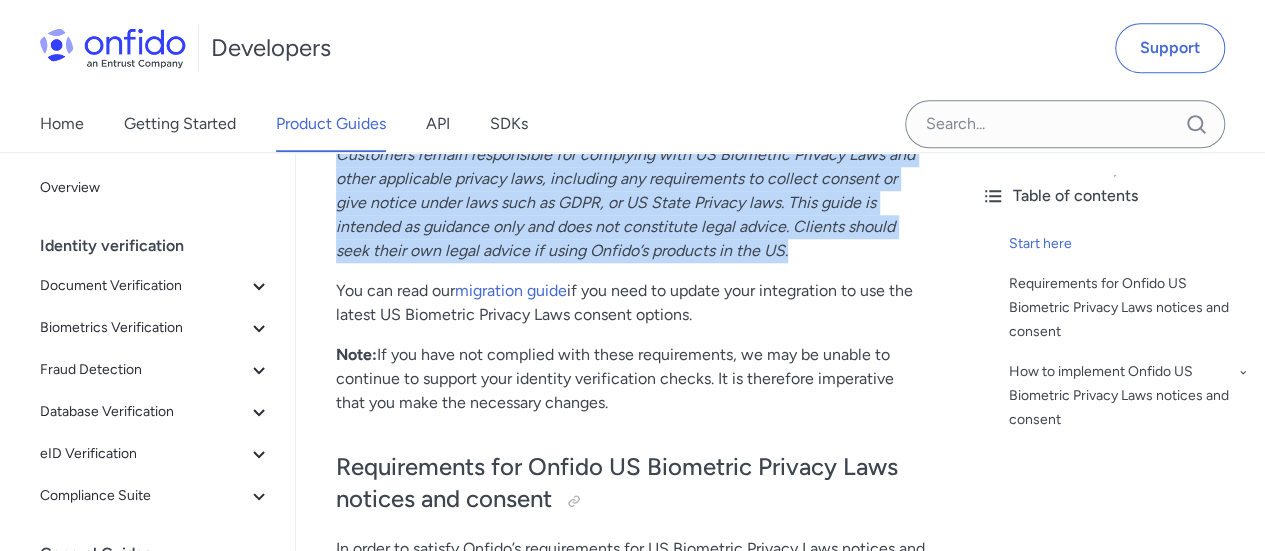 click on "Customers remain responsible for complying with US Biometric Privacy Laws and other applicable privacy laws, including any requirements to collect consent or give notice under laws such as GDPR, or US State Privacy laws. This guide is intended as guidance only and does not constitute legal advice. Clients should seek their own legal advice if using Onfido’s products in the US." at bounding box center [630, 203] 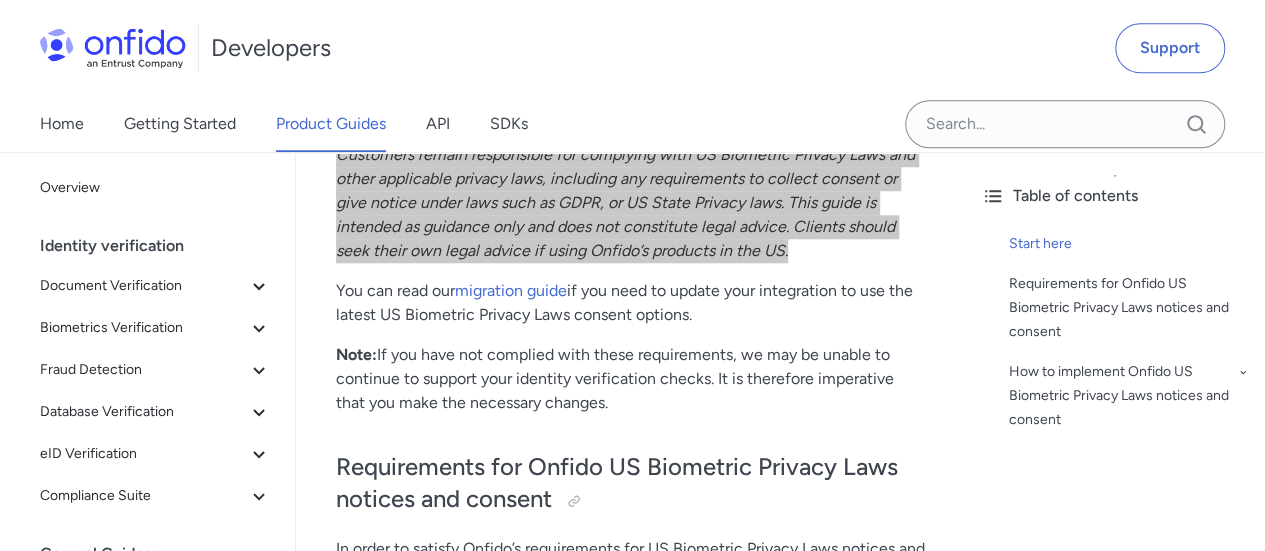 click on "Customers remain responsible for complying with US Biometric Privacy Laws and other applicable privacy laws, including any requirements to collect consent or give notice under laws such as GDPR, or US State Privacy laws. This guide is intended as guidance only and does not constitute legal advice. Clients should seek their own legal advice if using Onfido’s products in the US." at bounding box center (630, 203) 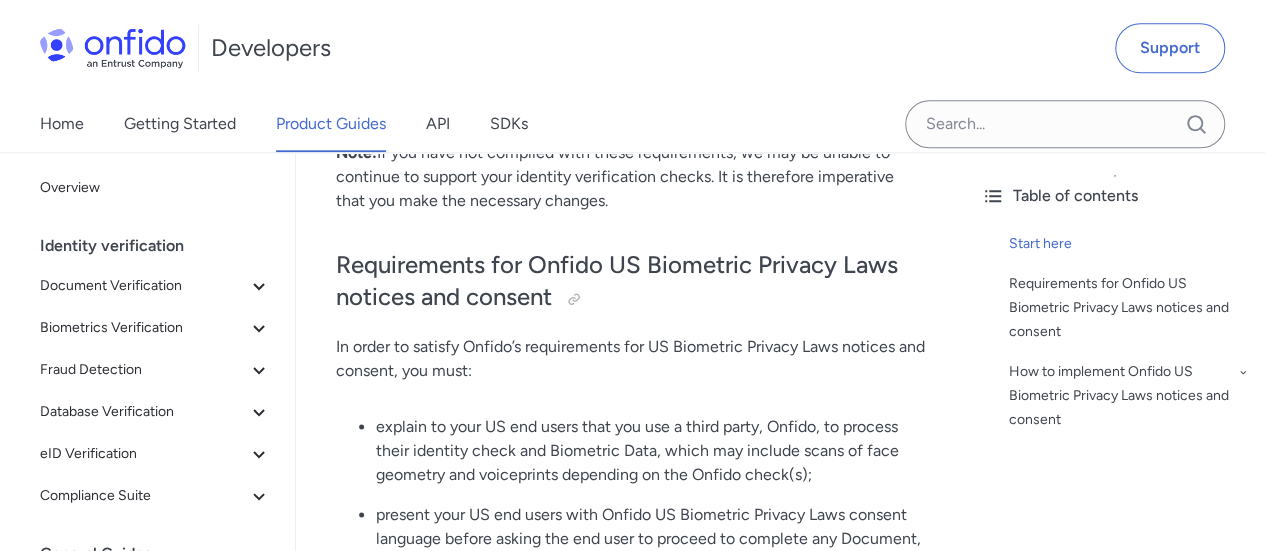scroll, scrollTop: 754, scrollLeft: 0, axis: vertical 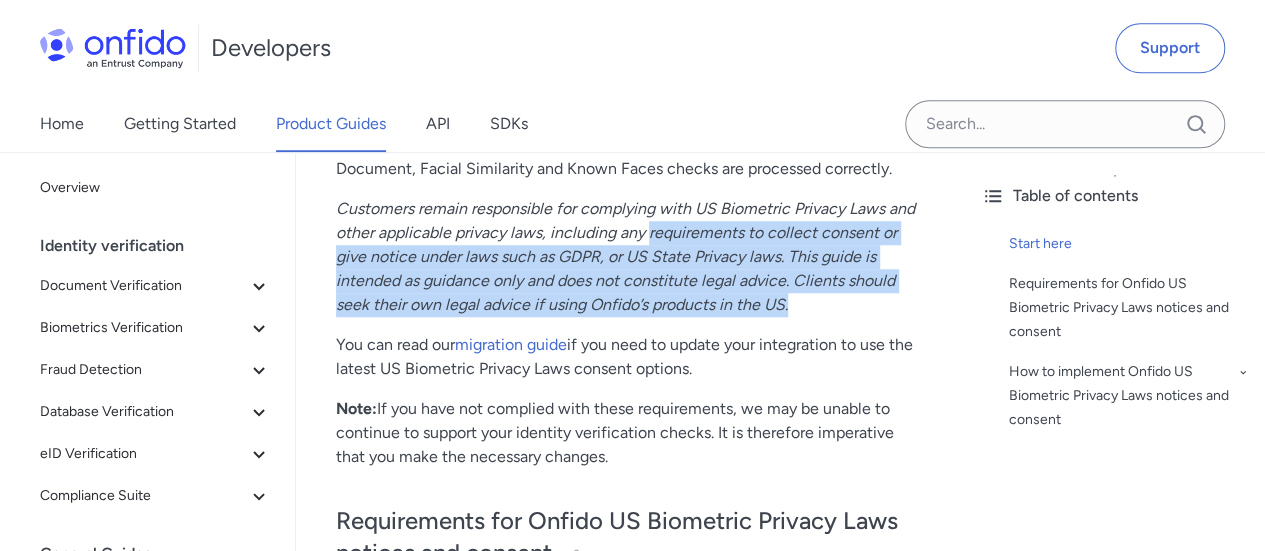 drag, startPoint x: 792, startPoint y: 306, endPoint x: 647, endPoint y: 231, distance: 163.24828 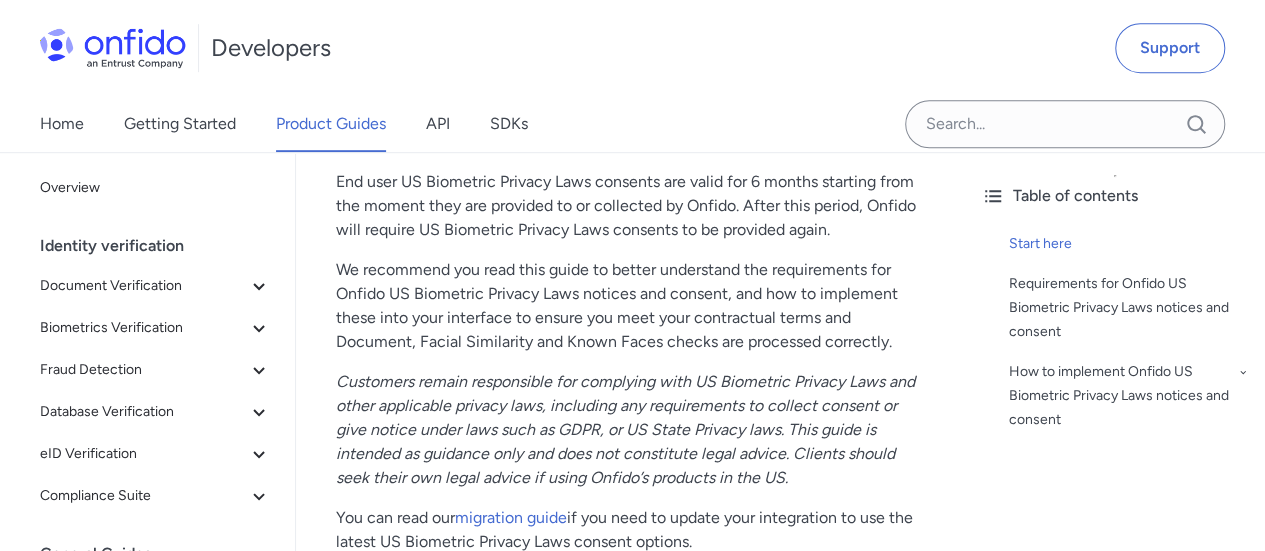 click on "End user US Biometric Privacy Laws consents are valid for 6 months starting from the moment they are provided to or collected by Onfido. After this period, Onfido will require US Biometric Privacy Laws consents to be provided again." at bounding box center (630, 206) 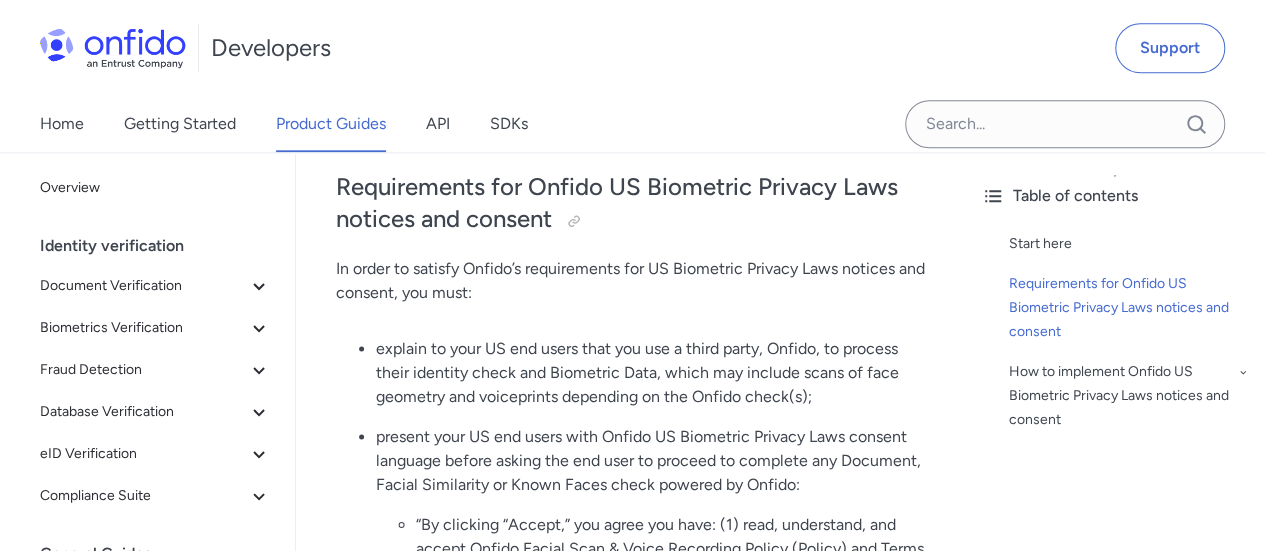 scroll, scrollTop: 1090, scrollLeft: 0, axis: vertical 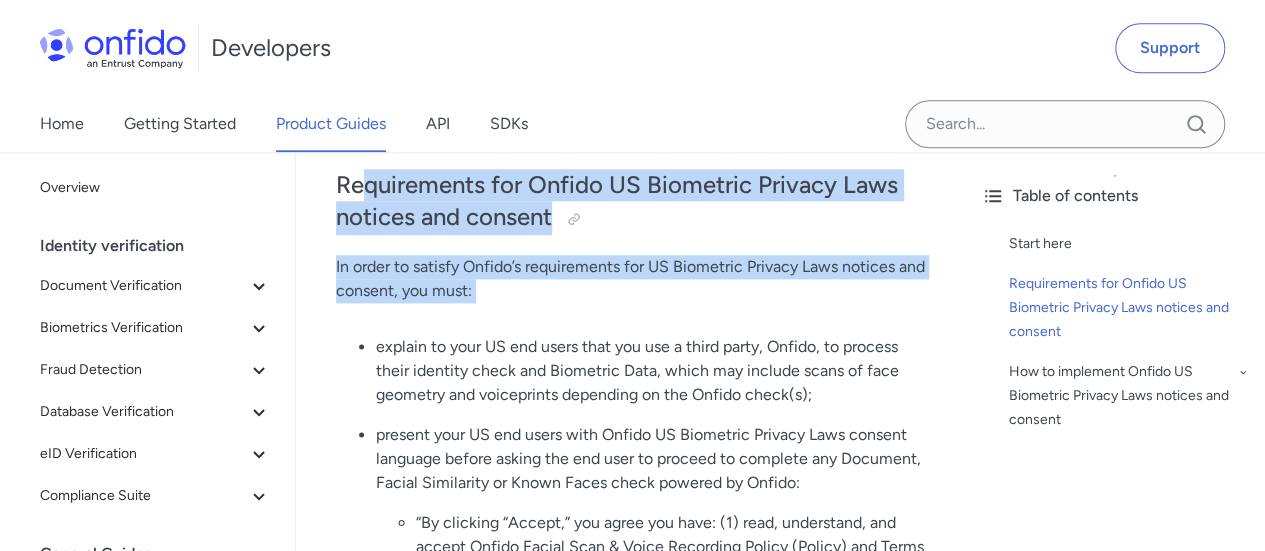 drag, startPoint x: 360, startPoint y: 189, endPoint x: 488, endPoint y: 323, distance: 185.31055 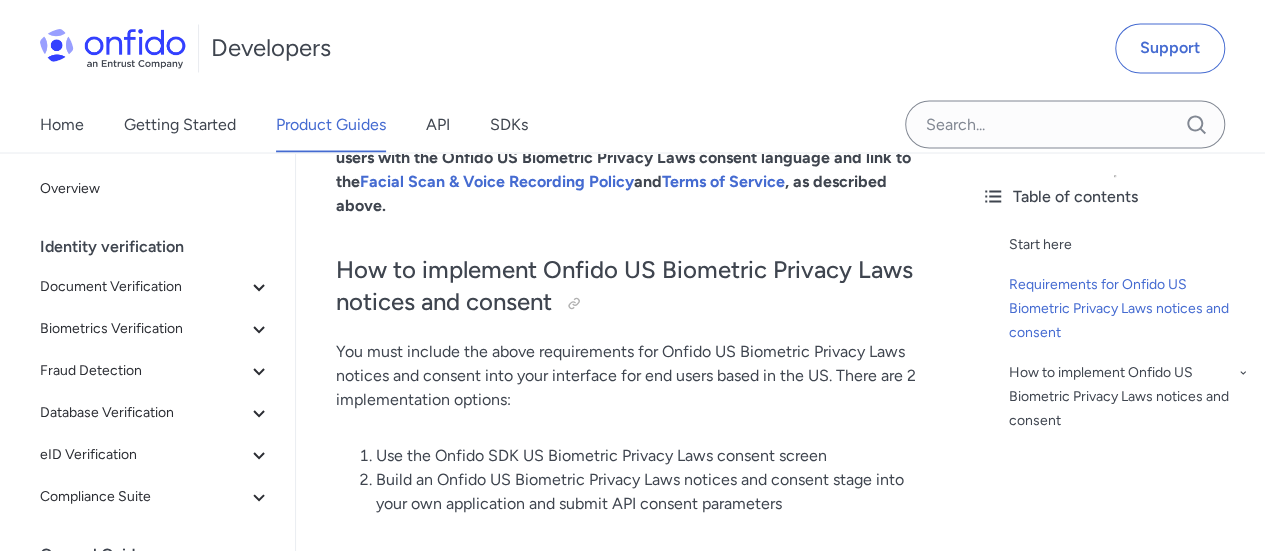 scroll, scrollTop: 1812, scrollLeft: 0, axis: vertical 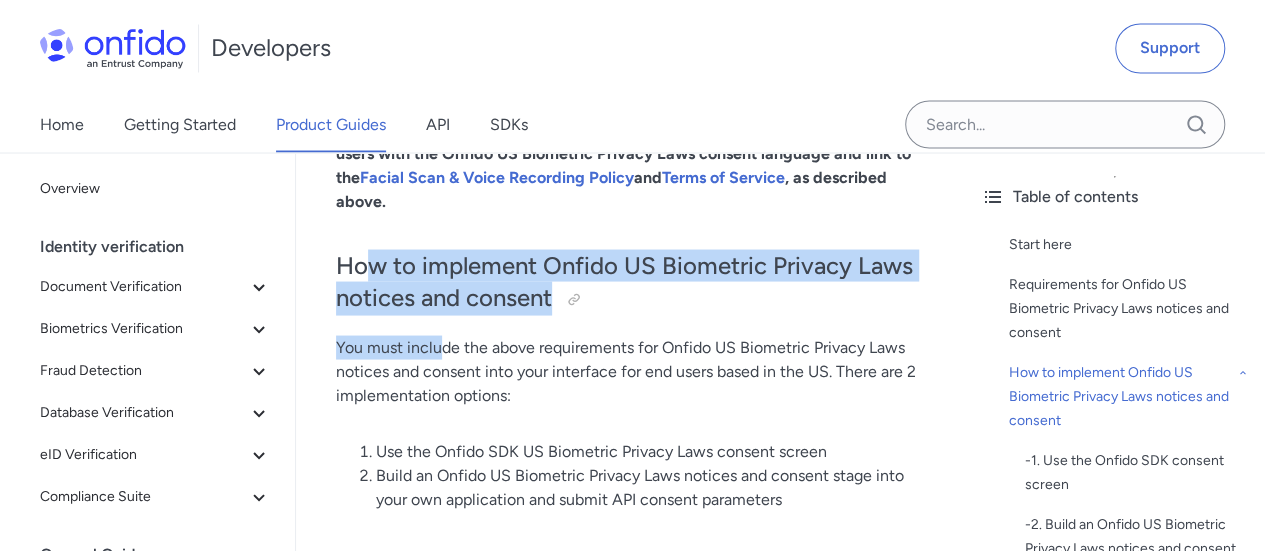 drag, startPoint x: 371, startPoint y: 263, endPoint x: 444, endPoint y: 343, distance: 108.30051 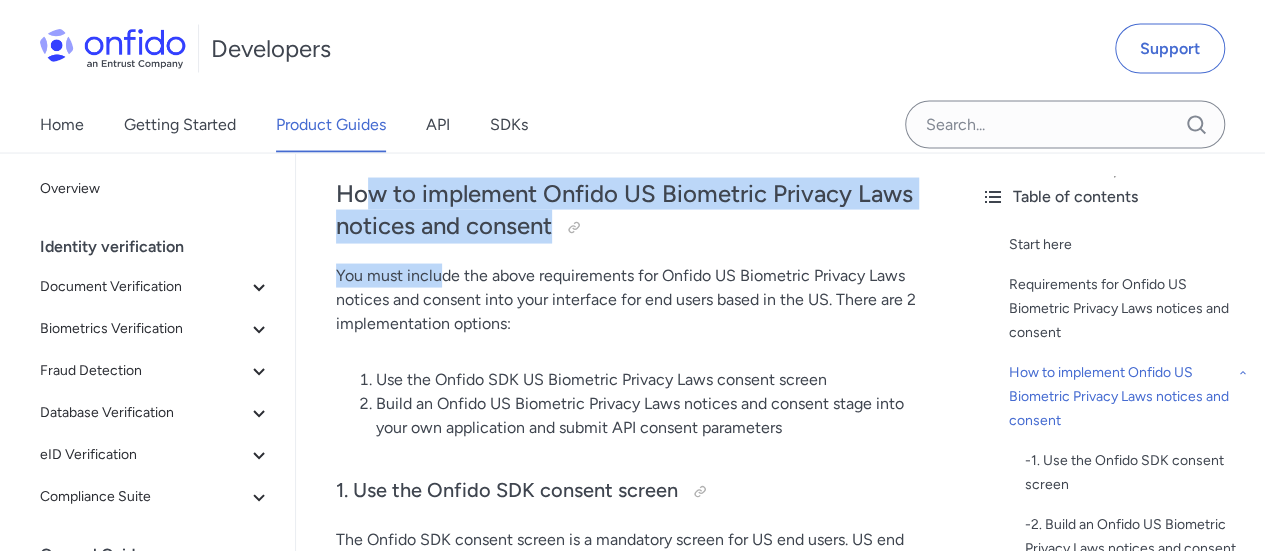 scroll, scrollTop: 1883, scrollLeft: 0, axis: vertical 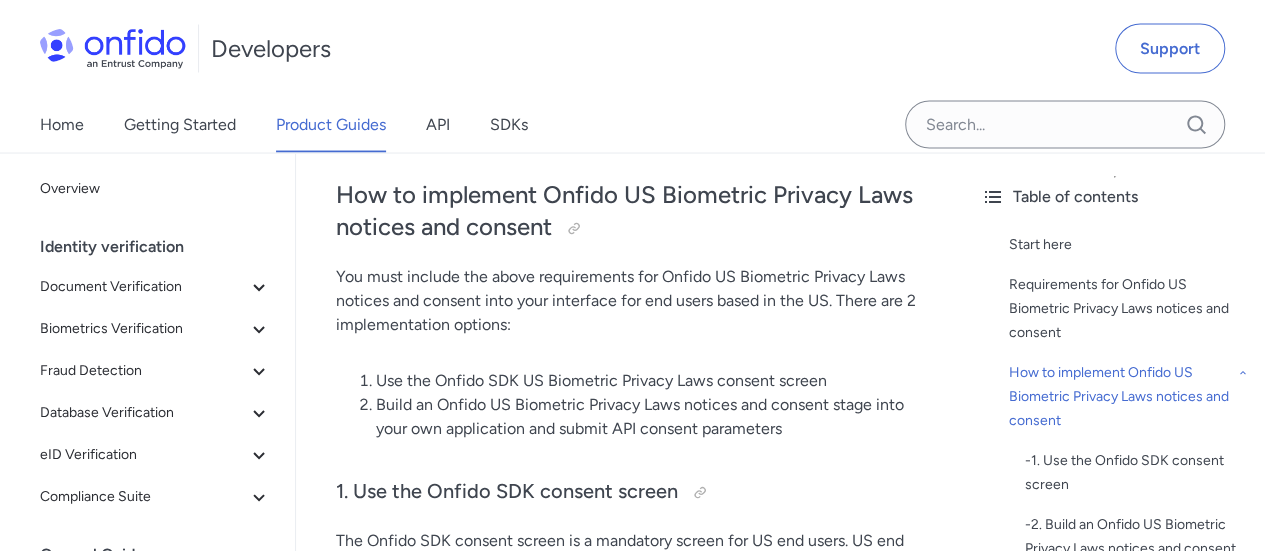 click on "Build an Onfido US Biometric Privacy Laws notices and consent stage into your own application and submit API consent parameters" at bounding box center (650, 416) 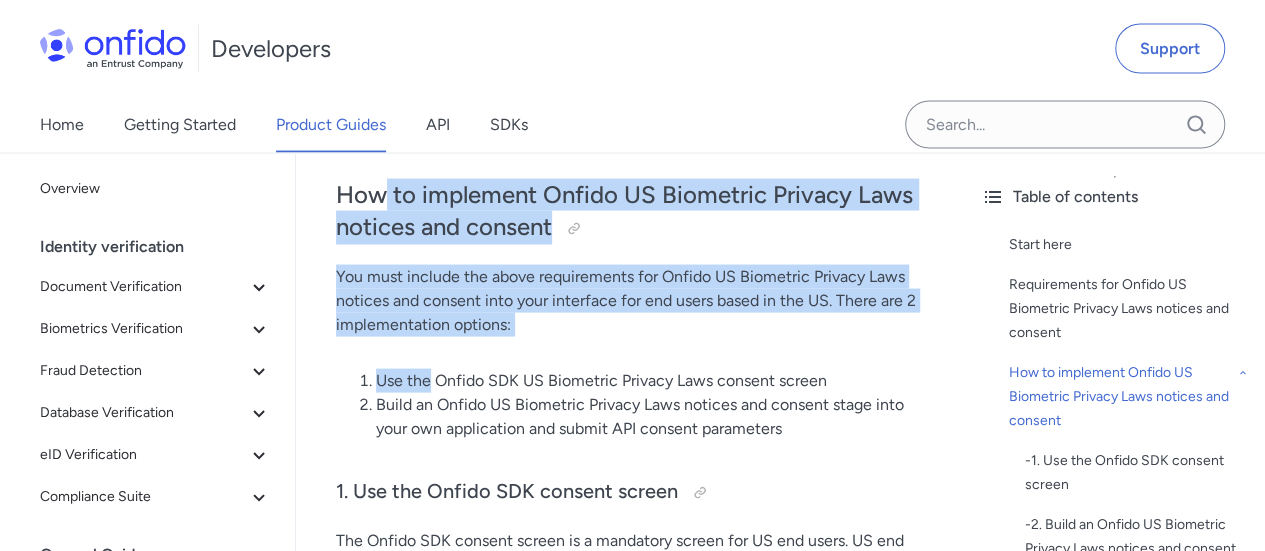 drag, startPoint x: 380, startPoint y: 187, endPoint x: 432, endPoint y: 379, distance: 198.91707 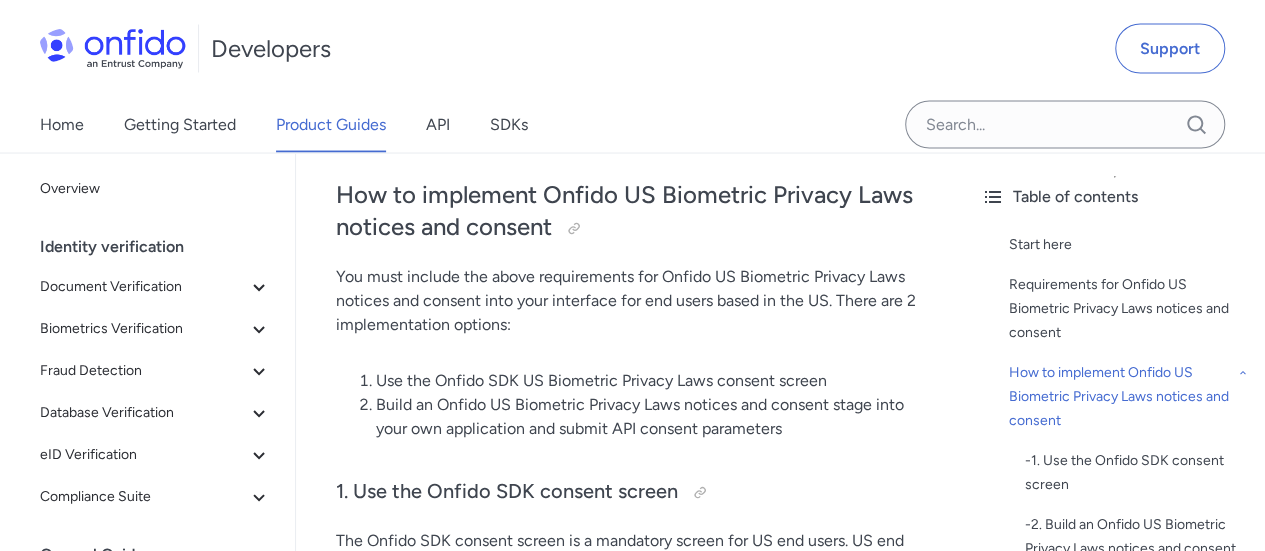 click on "Onfido US Biometric Privacy Laws notices and consent (US)
Start here
US state biometric privacy laws, including but not limited to Section 14 of Title 740 of the Illinois Compiled Statutes (BIPA), Chapter 503 of Title 11 of the Texas Business and Commerce Code (CUBI), and Chapter 19.375 of Title 19 of the Revised Code of Washington (“US Biometric Privacy Laws”), may regulate the collection and use of biometric identifiers, biometric information, or biometric data (“Biometric Data“).
Onfido has built its products with privacy at their centre and with mandatory US biometric controls requiring customers with end users located in the US at the time Onfido processes a Document, Facial Similarity or Known Faces check to:
incorporate Onfido US Biometric Privacy Laws notices and consent language into their interface; and,
submit an API US Biometric Privacy Laws consent parameter which confirms that consent has been granted to collect biometric data
You can read our  migration guide" at bounding box center [630, 1391] 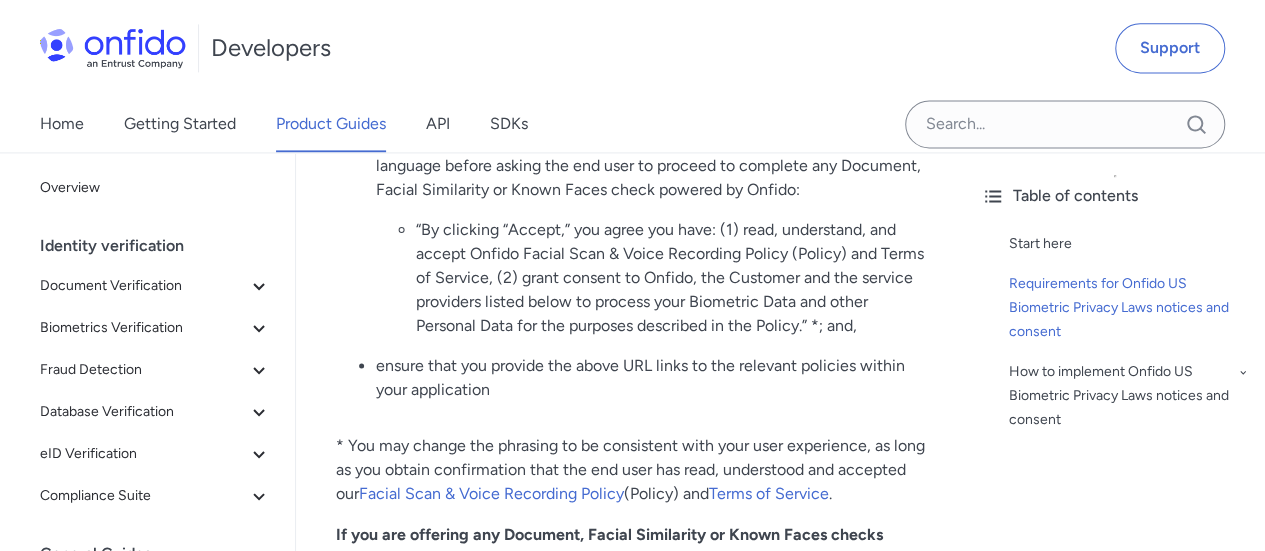 scroll, scrollTop: 1548, scrollLeft: 0, axis: vertical 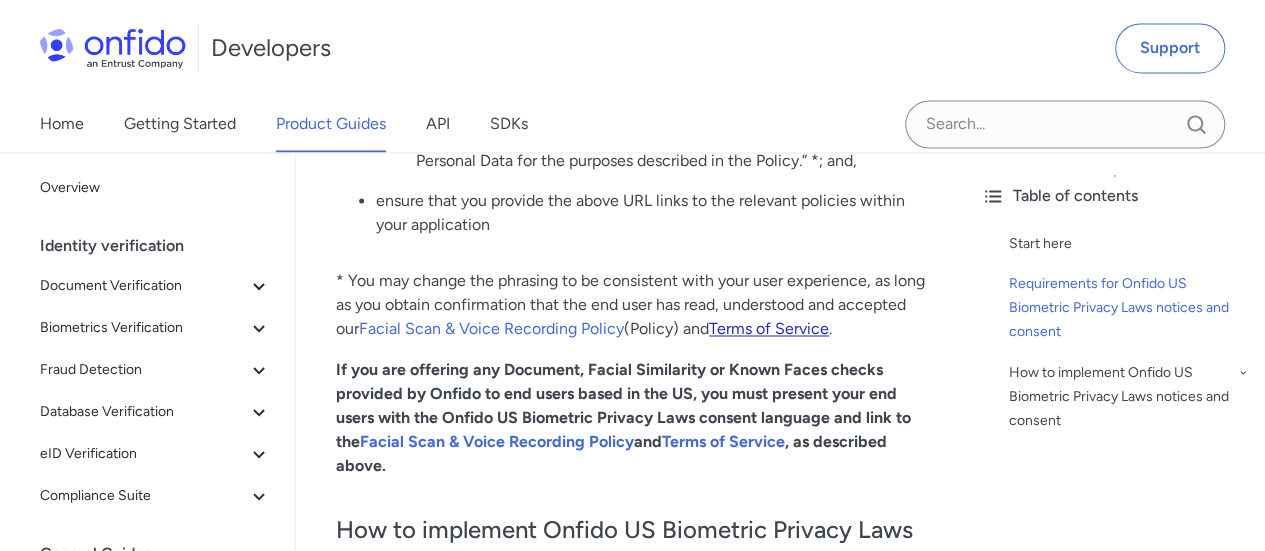 click on "Terms of Service" at bounding box center [769, 328] 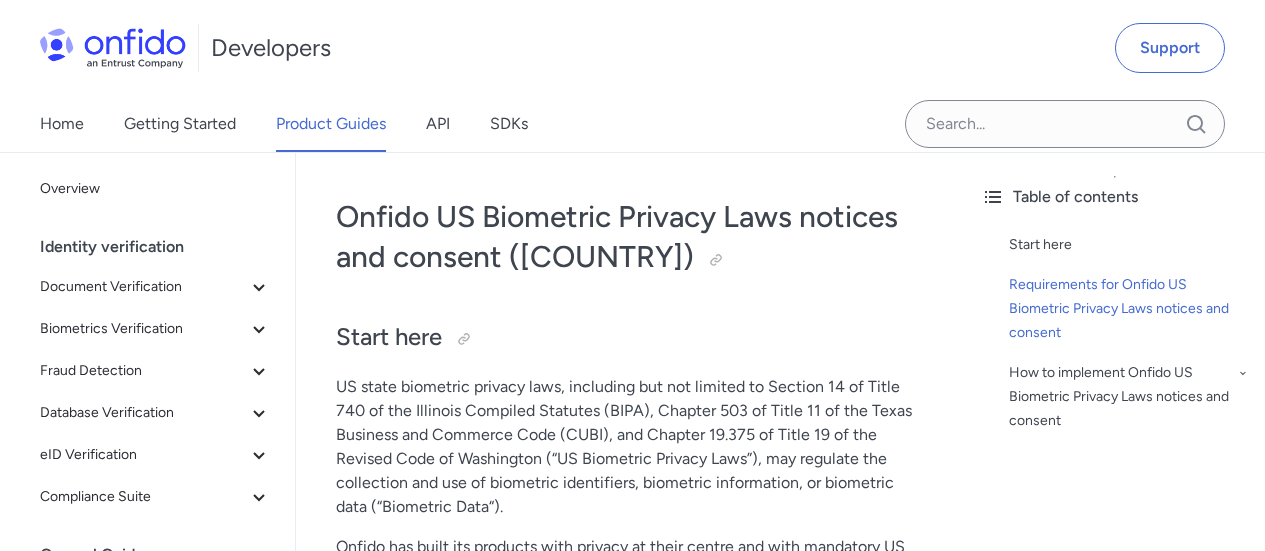 scroll, scrollTop: 1609, scrollLeft: 0, axis: vertical 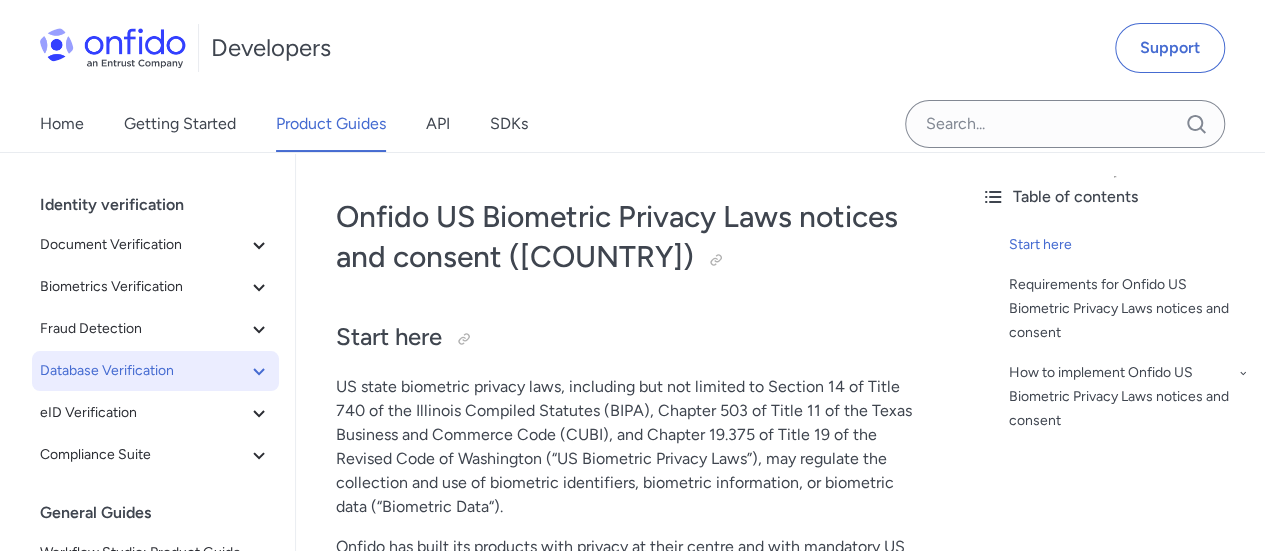 click on "Database Verification" at bounding box center [155, 371] 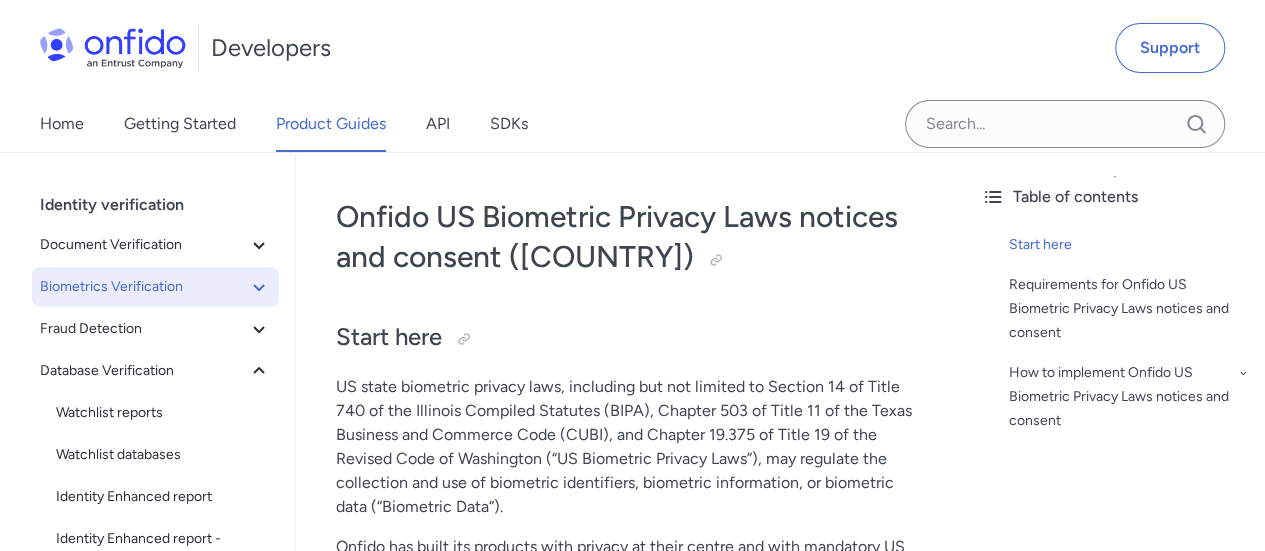 click on "Biometrics Verification" at bounding box center (155, 287) 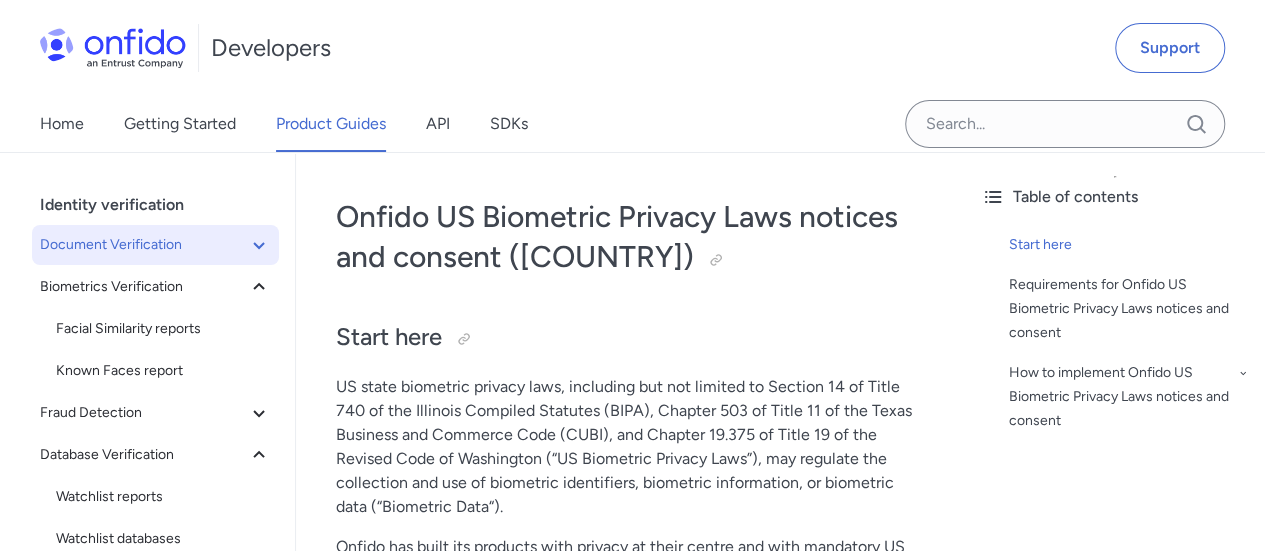 click on "Document Verification" at bounding box center [143, 245] 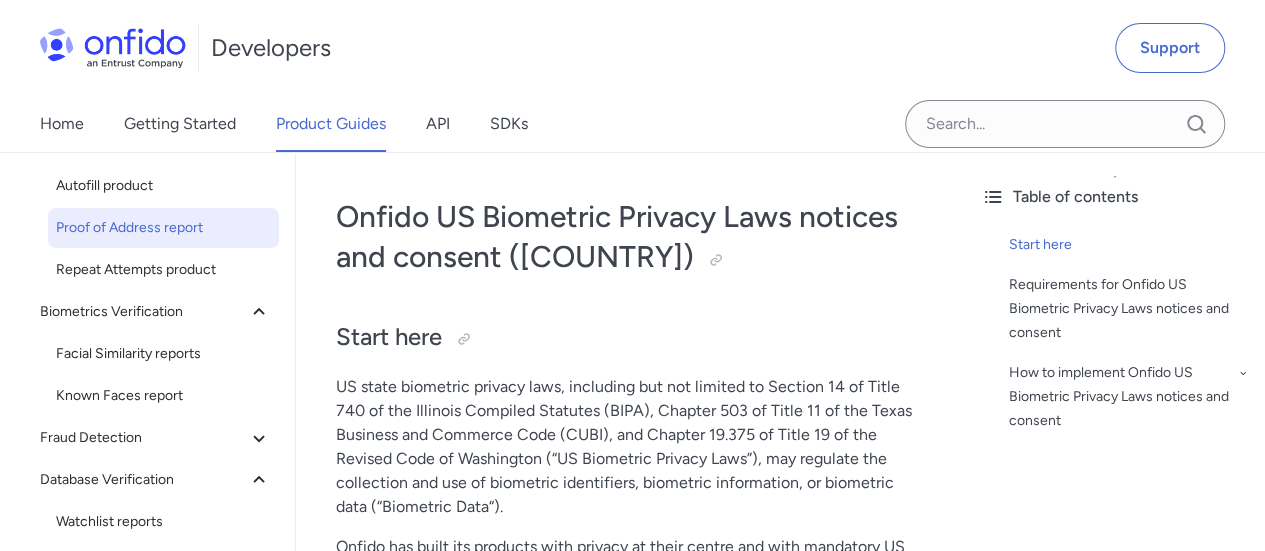 scroll, scrollTop: 314, scrollLeft: 0, axis: vertical 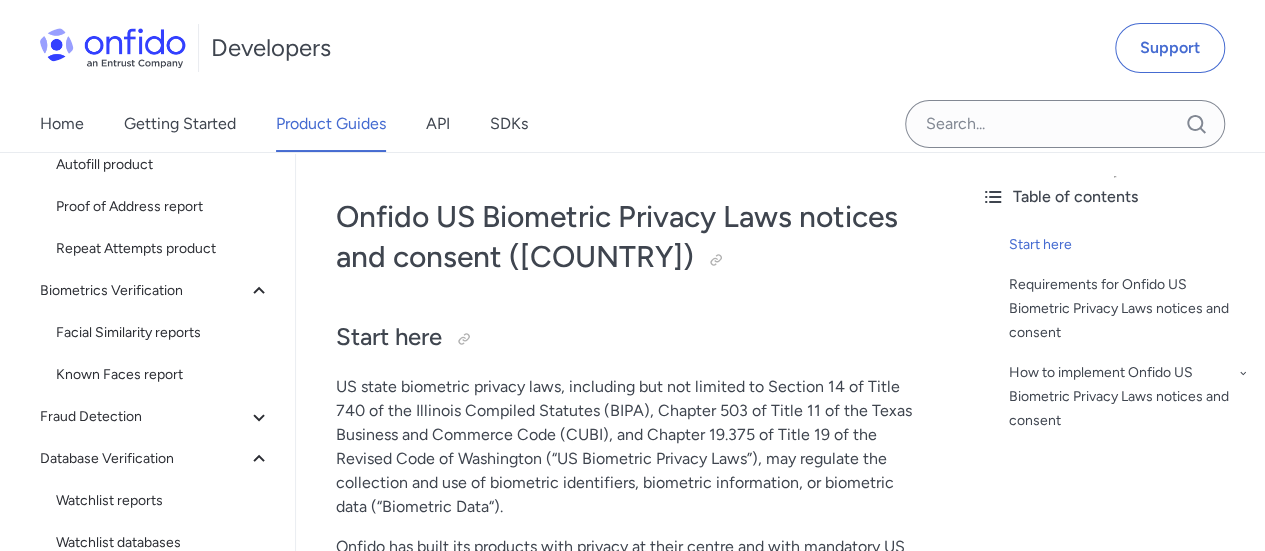 click on "Identity verification Document Verification Document report NFC for Document report Supported NFC-capable documents Autofill product Proof of Address report Repeat Attempts product Biometrics Verification Facial Similarity reports Known Faces report Fraud Detection Device Intelligence report Database Verification Watchlist reports Watchlist databases Identity Enhanced report Identity Enhanced report - supported countries Driver's License Data Verification report India Tax ID report eID Verification eID Verification Legal basis of eIDs in Europe Compliance Suite ETSI certified IDV ETSI certified IDV with Qualified Electronic Signature Qualified Electronic Signature report One-time Password report" at bounding box center (163, 397) 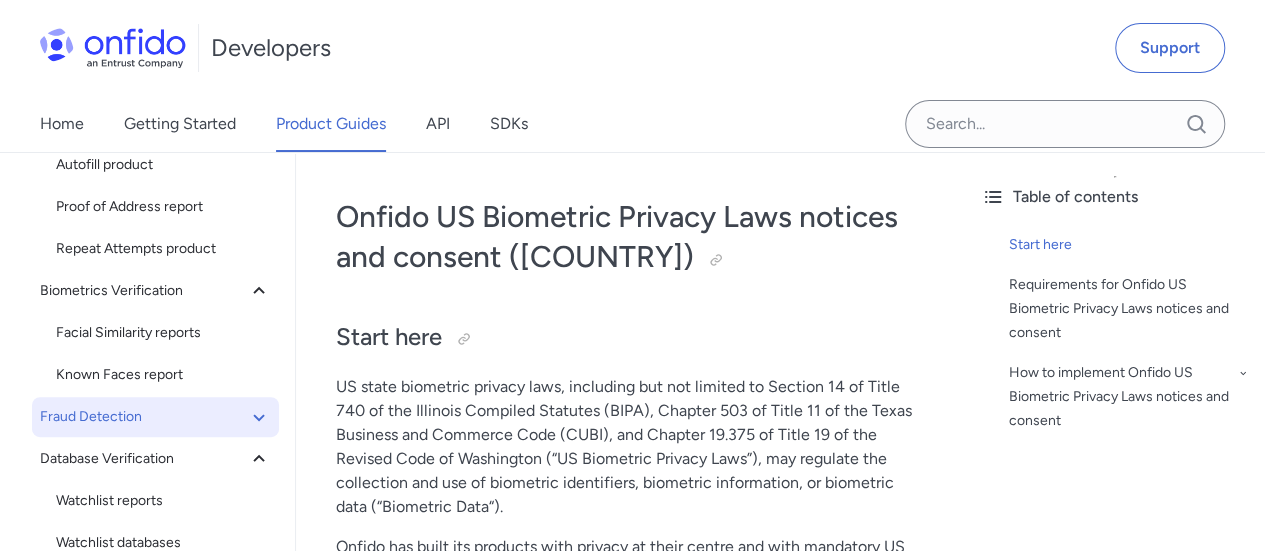 click on "Fraud Detection" at bounding box center (155, 417) 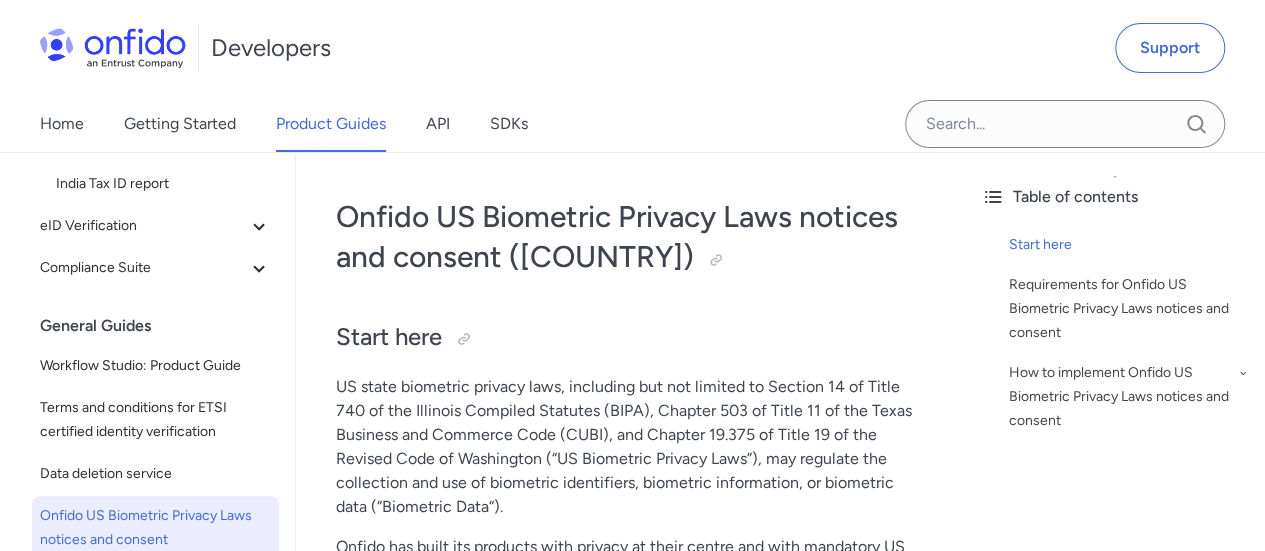 scroll, scrollTop: 930, scrollLeft: 0, axis: vertical 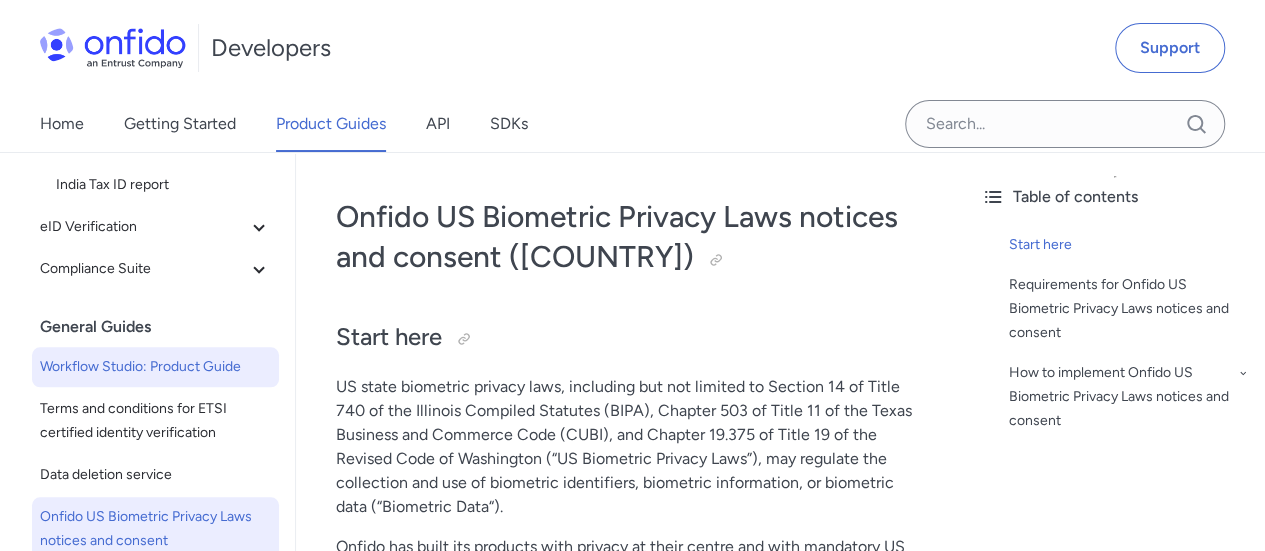 click on "Workflow Studio: Product Guide" at bounding box center [155, 367] 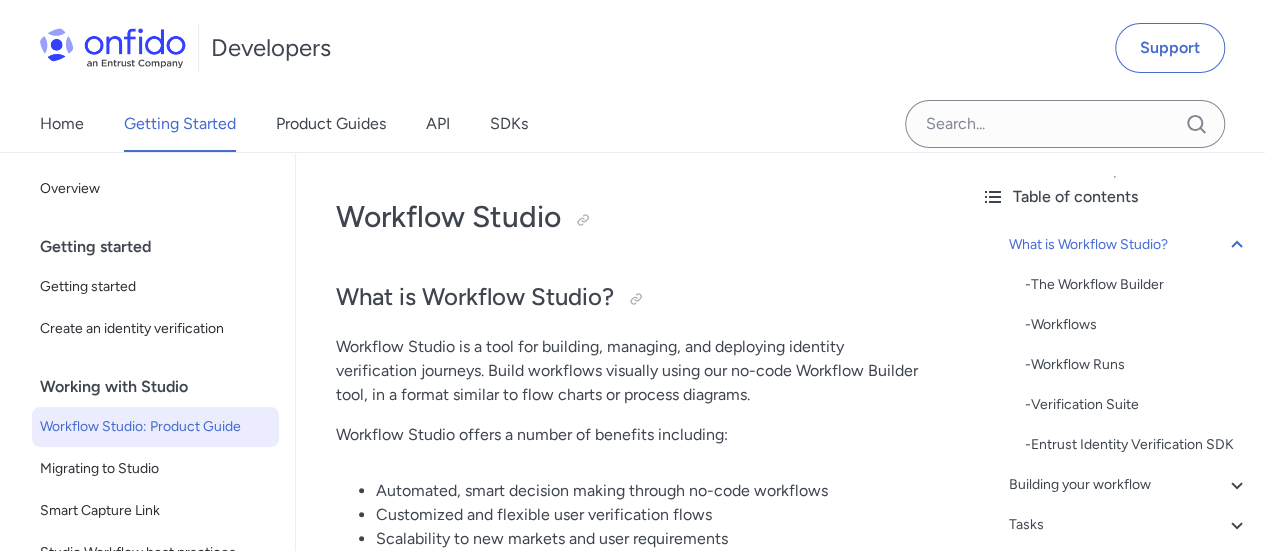 scroll, scrollTop: 351, scrollLeft: 0, axis: vertical 